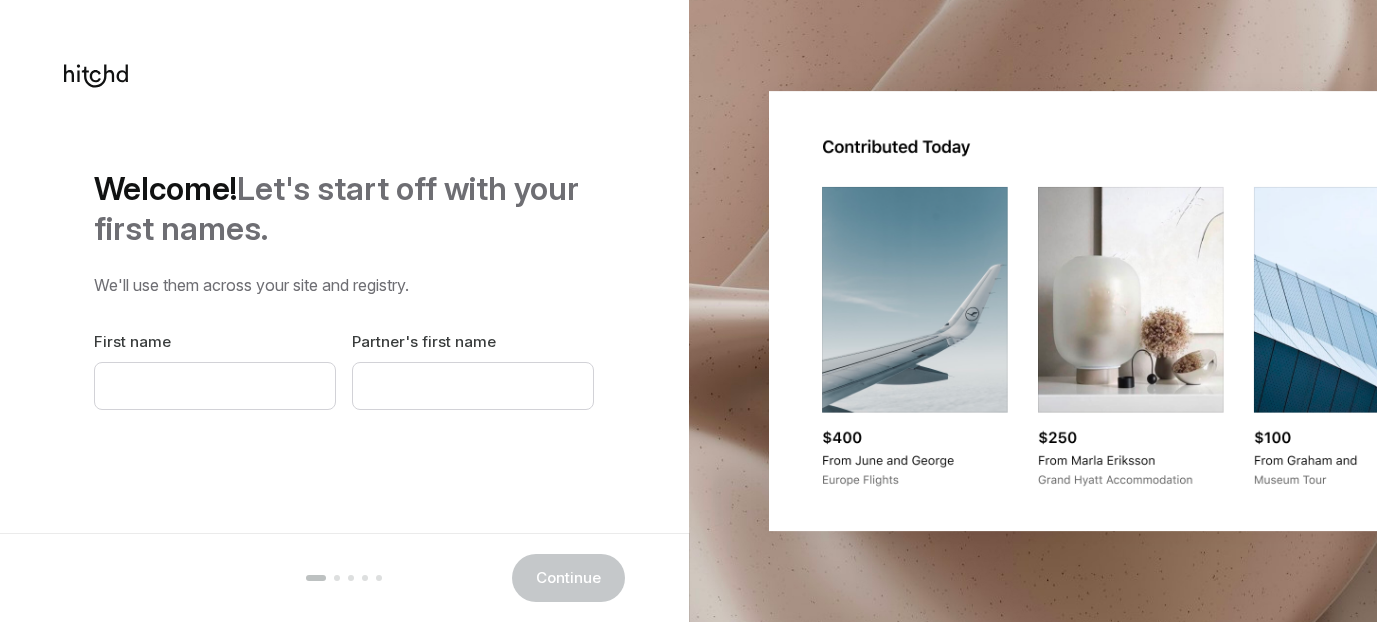scroll, scrollTop: 0, scrollLeft: 0, axis: both 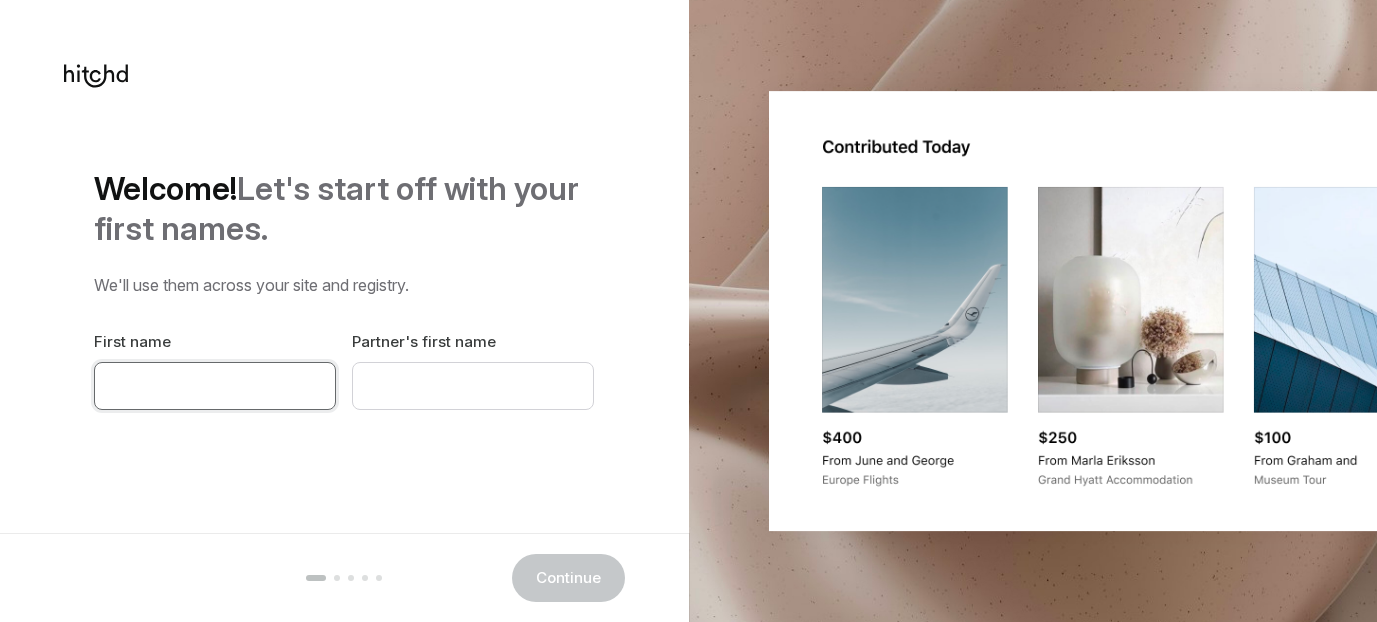 click at bounding box center (215, 386) 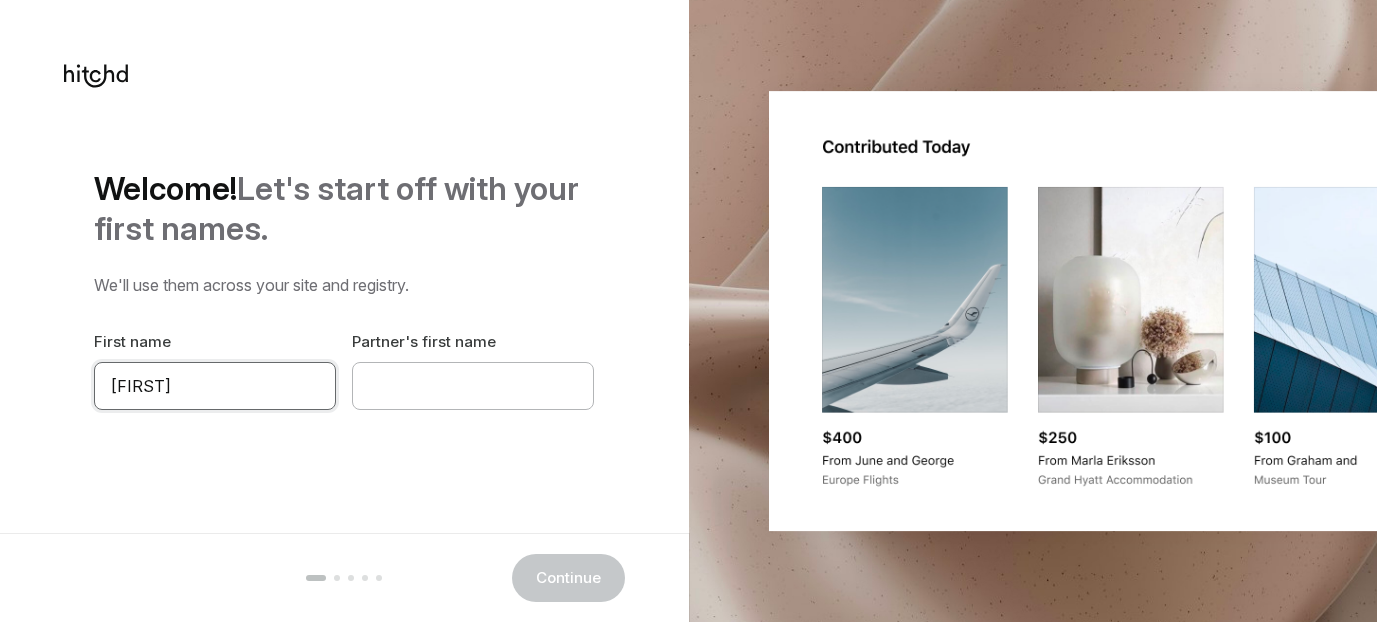 type on "[FIRST]" 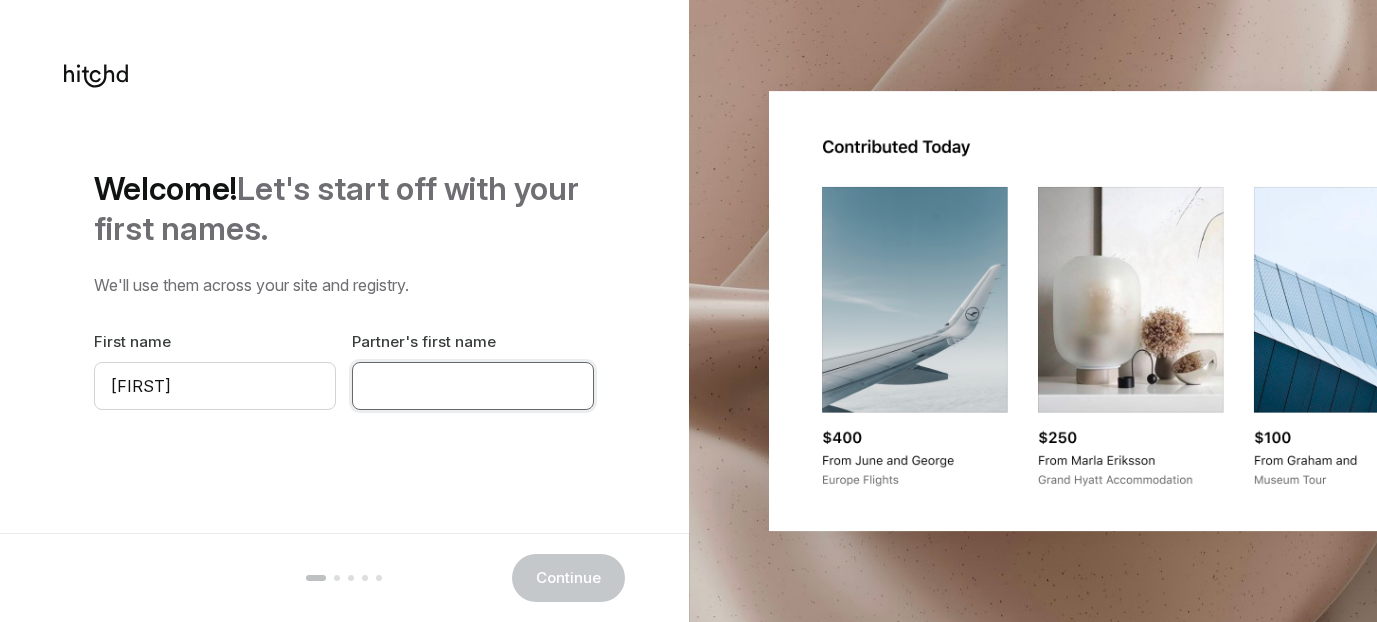 click at bounding box center (473, 386) 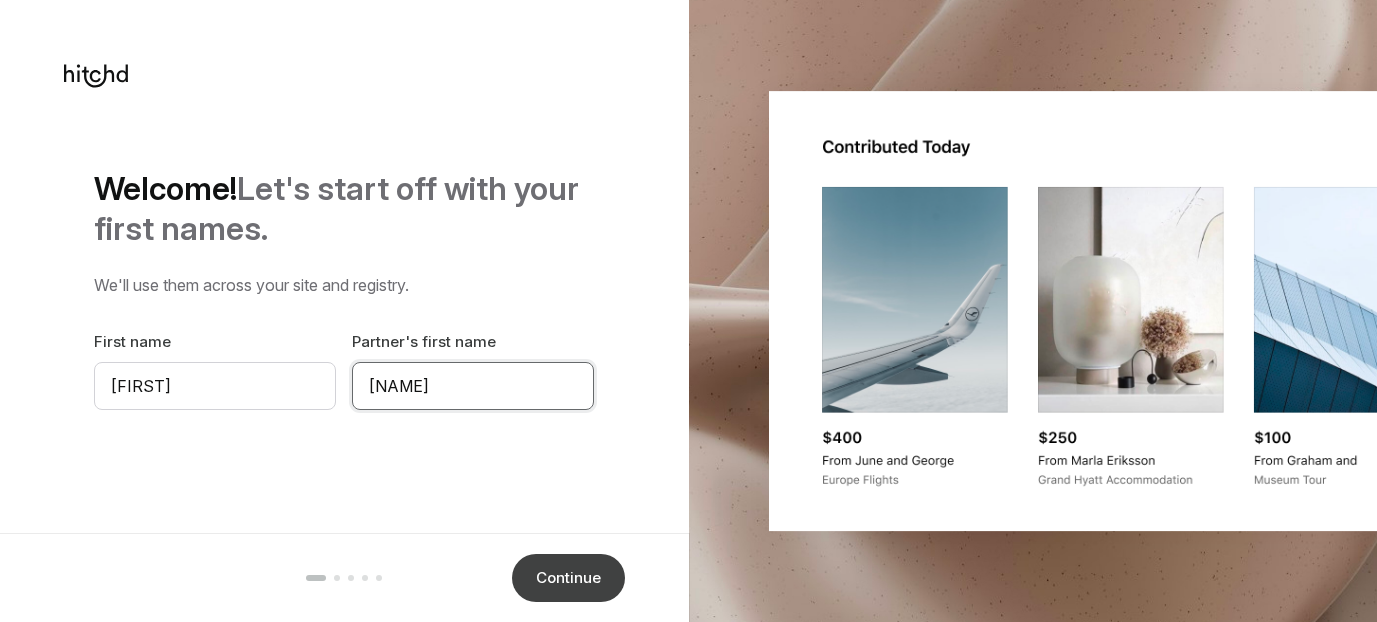 type on "[NAME]" 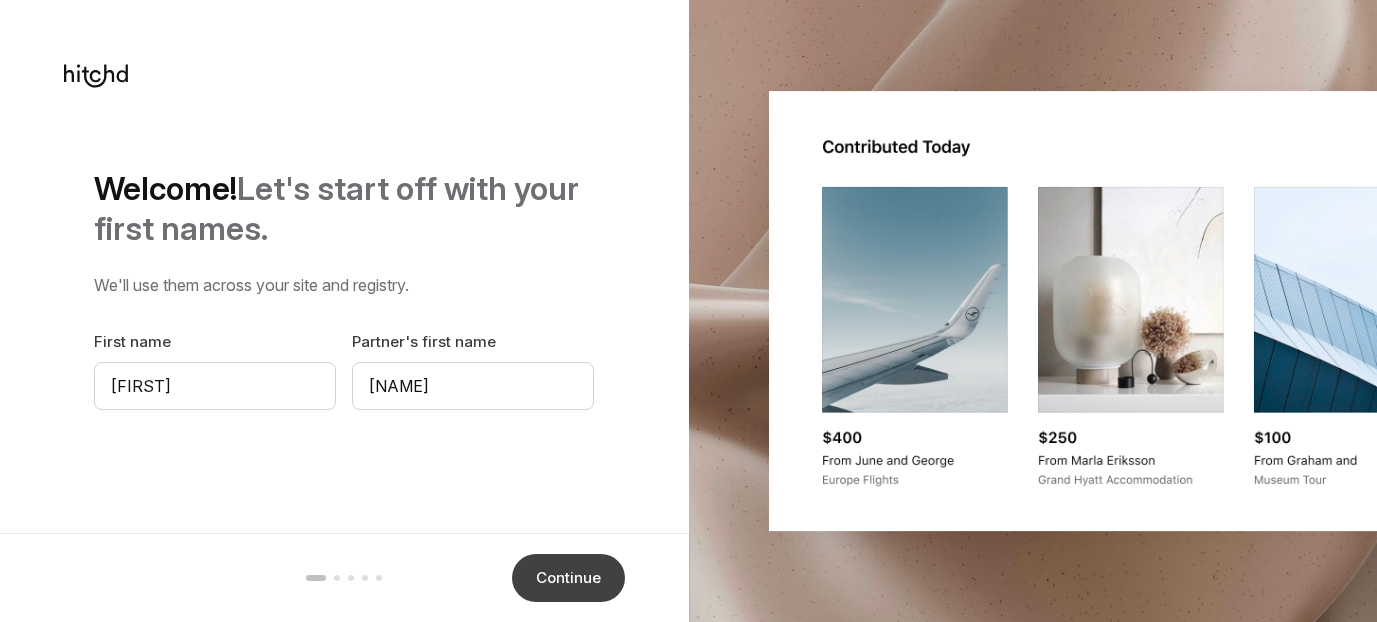 click on "Continue" at bounding box center [568, 578] 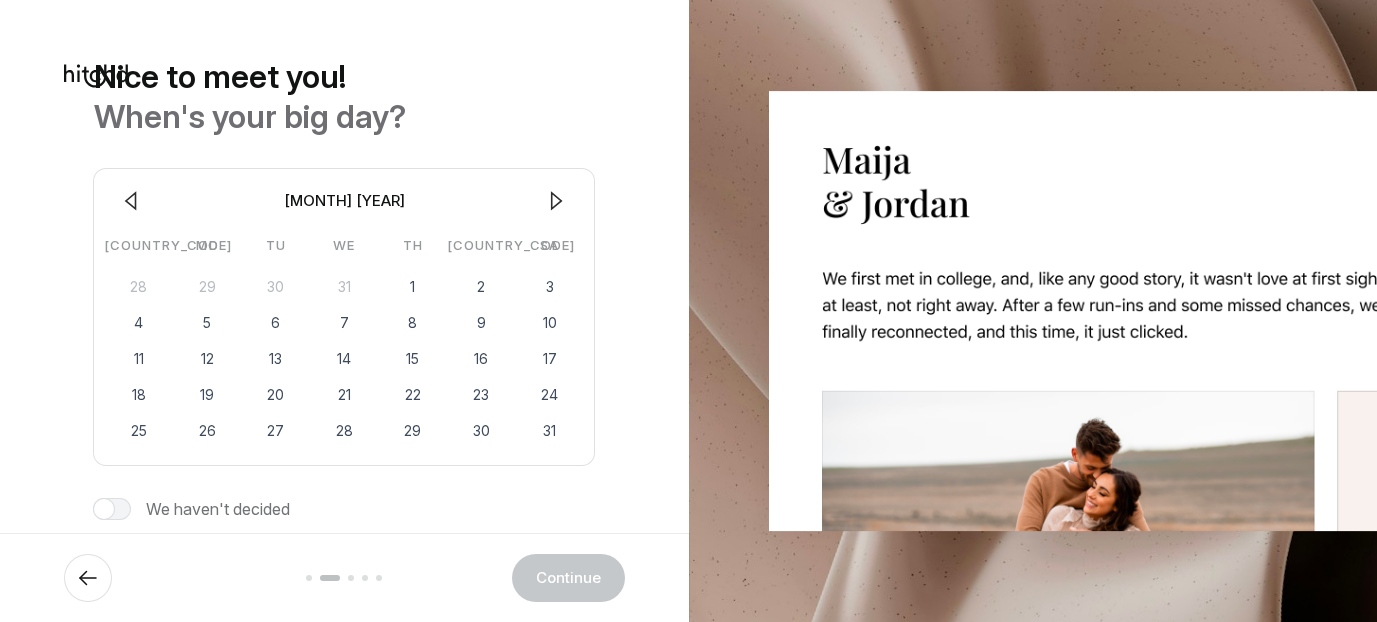 click at bounding box center [556, 201] 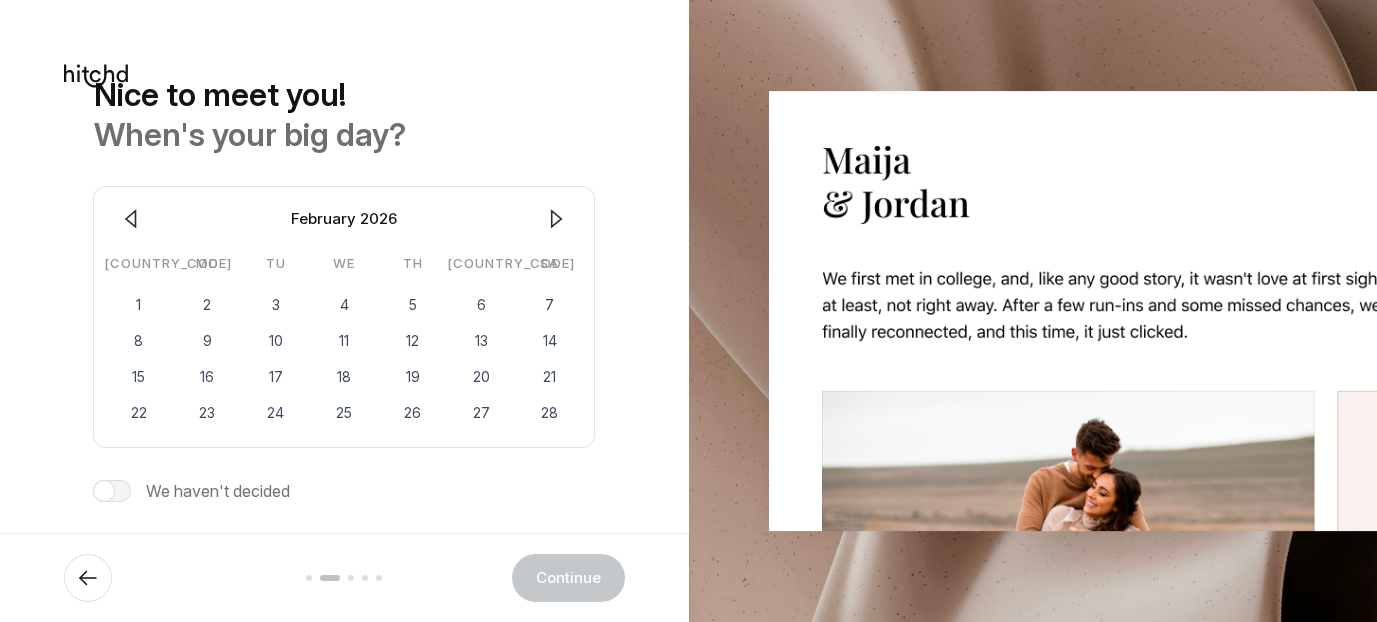 click at bounding box center [556, 219] 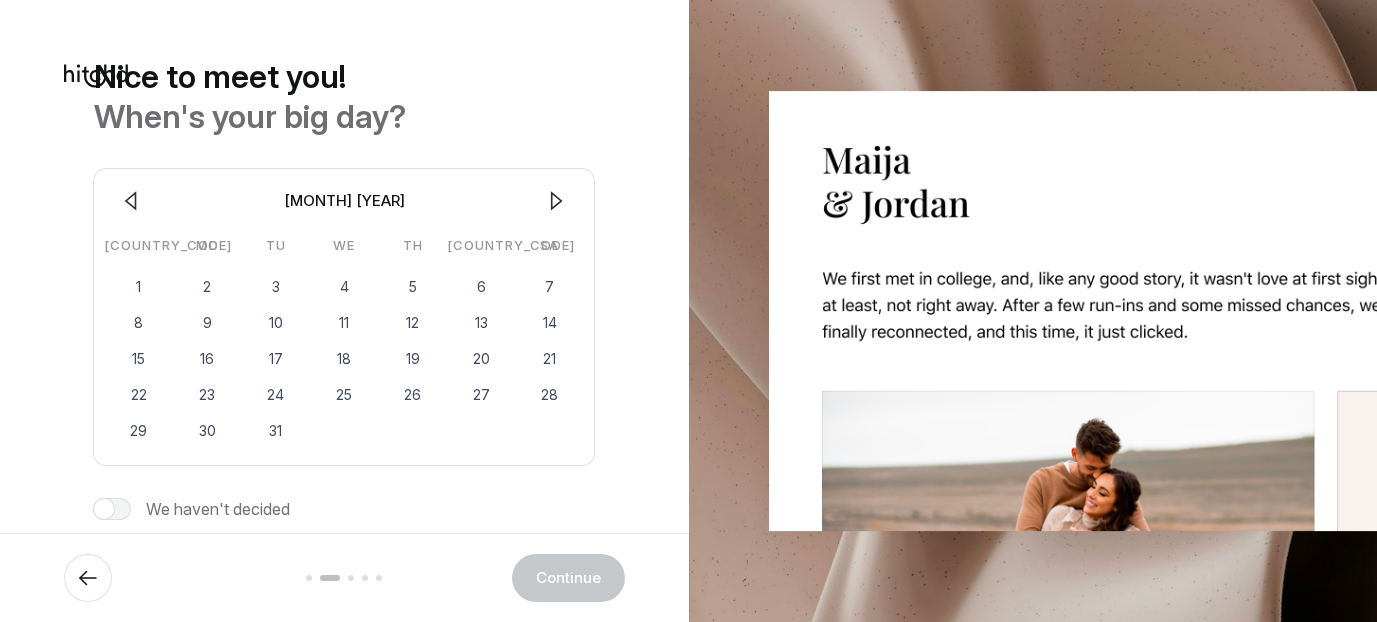 click at bounding box center (556, 201) 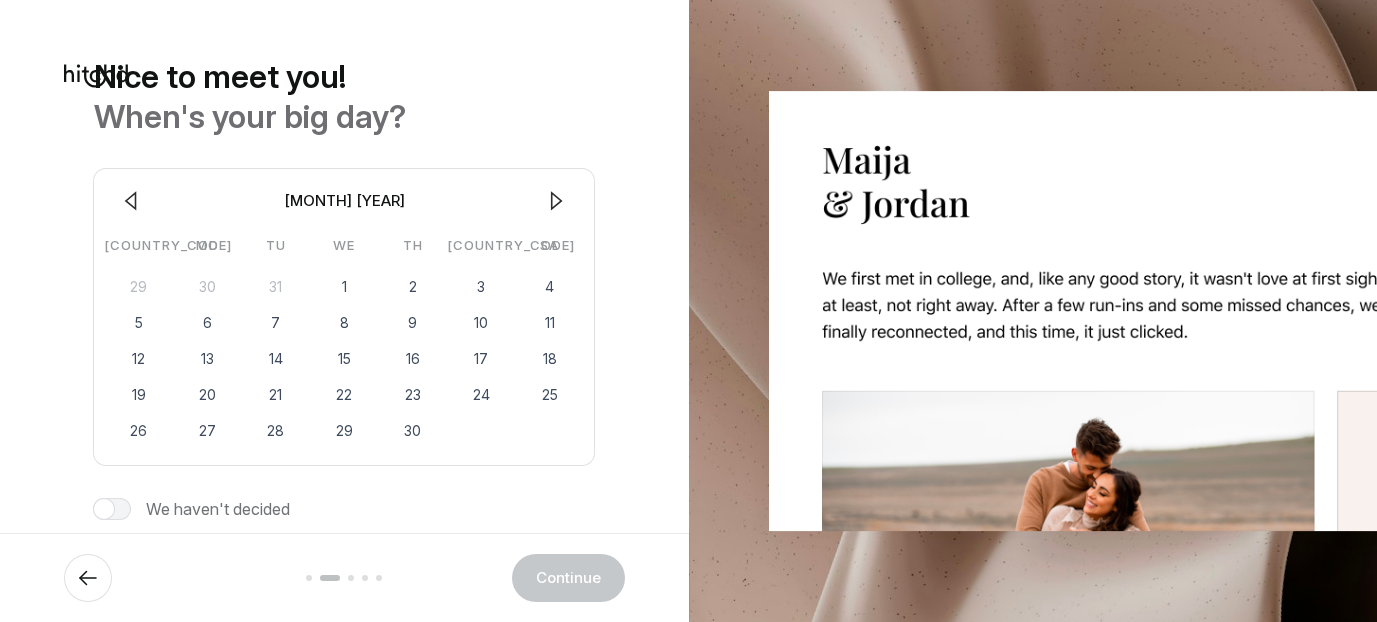 click at bounding box center [556, 201] 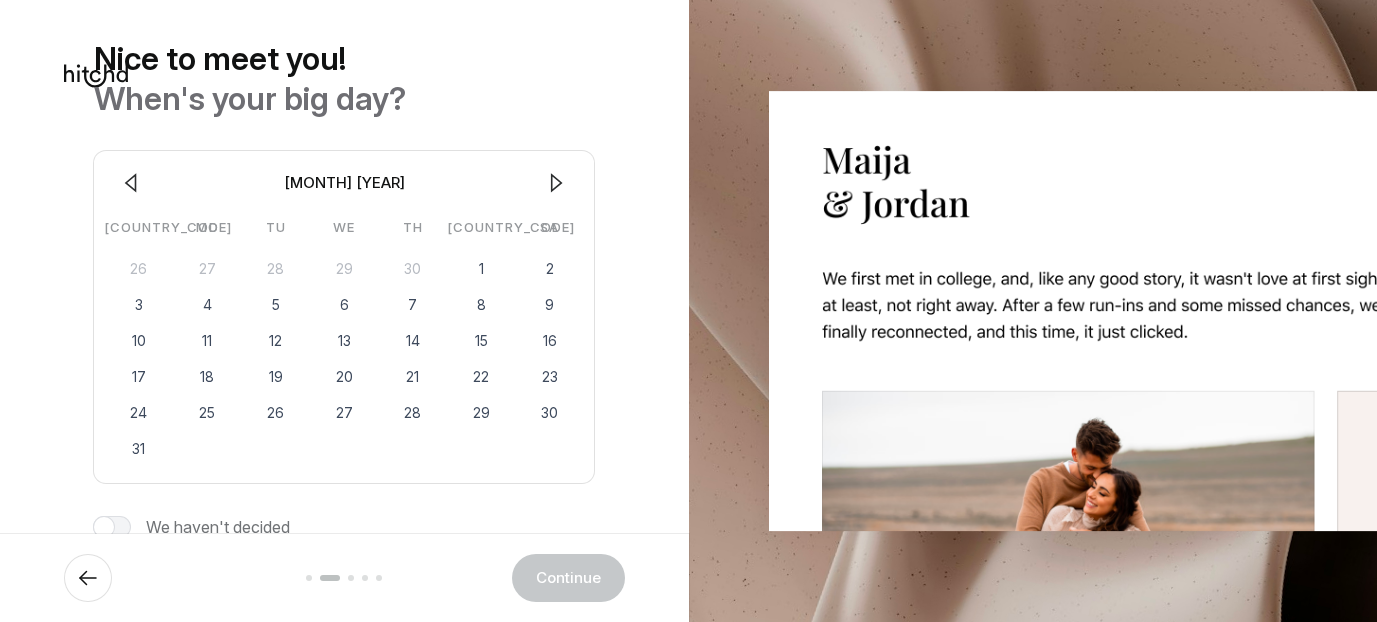 click on "[MONTH] [YEAR]" at bounding box center (344, 183) 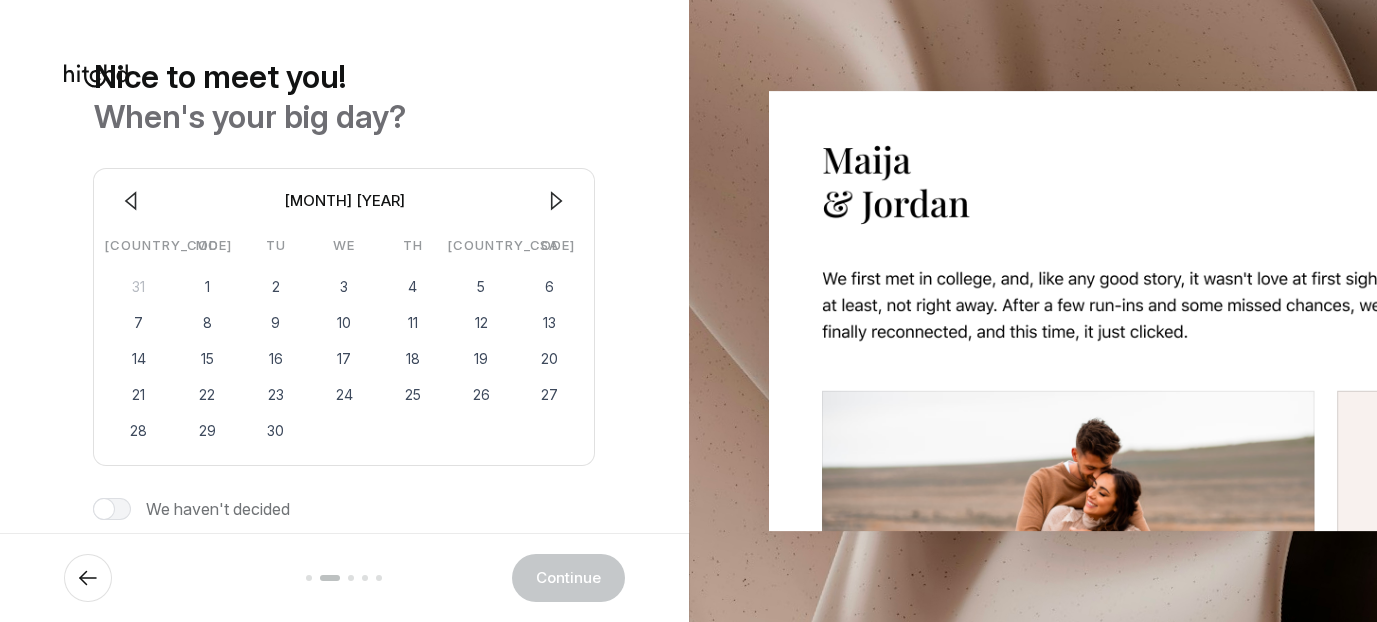 click at bounding box center [556, 201] 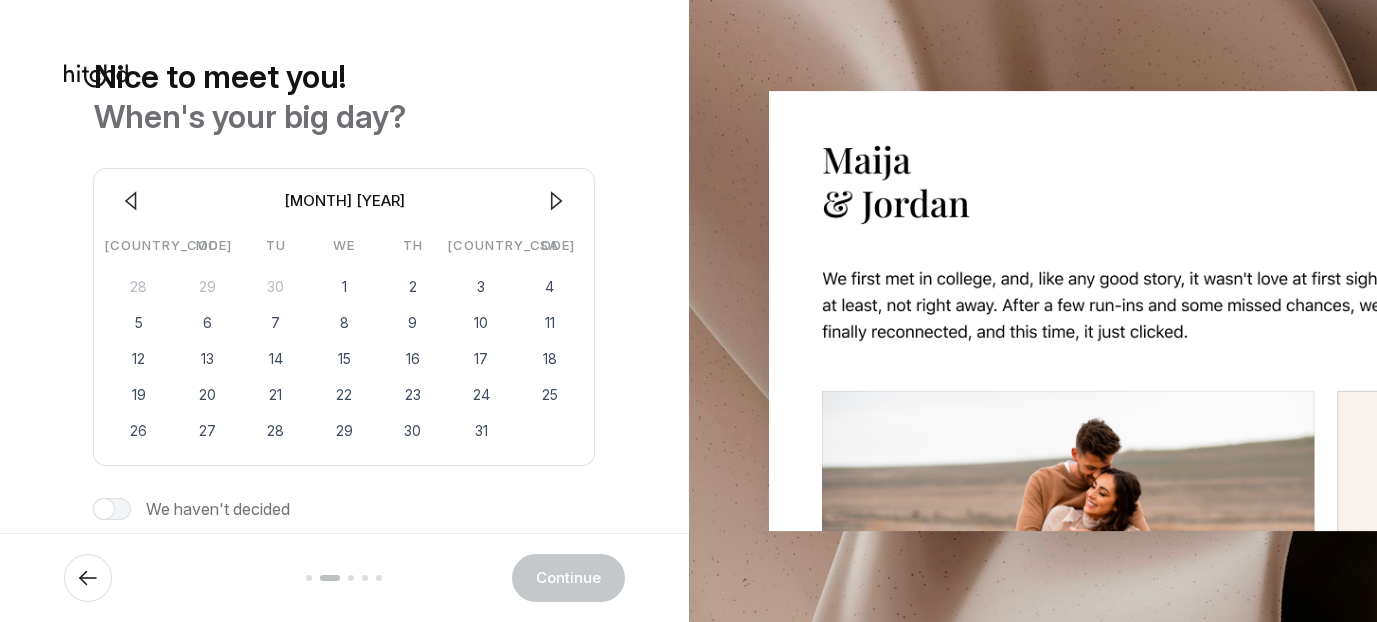 click at bounding box center (131, 201) 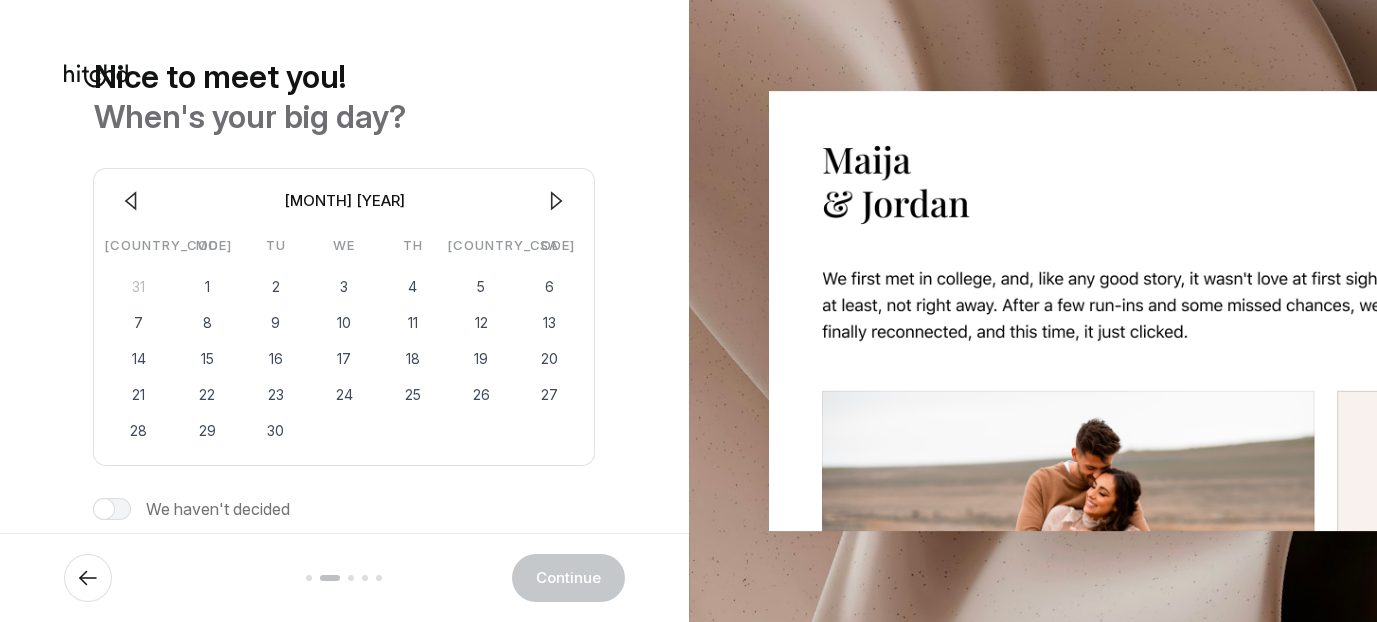 click at bounding box center [131, 201] 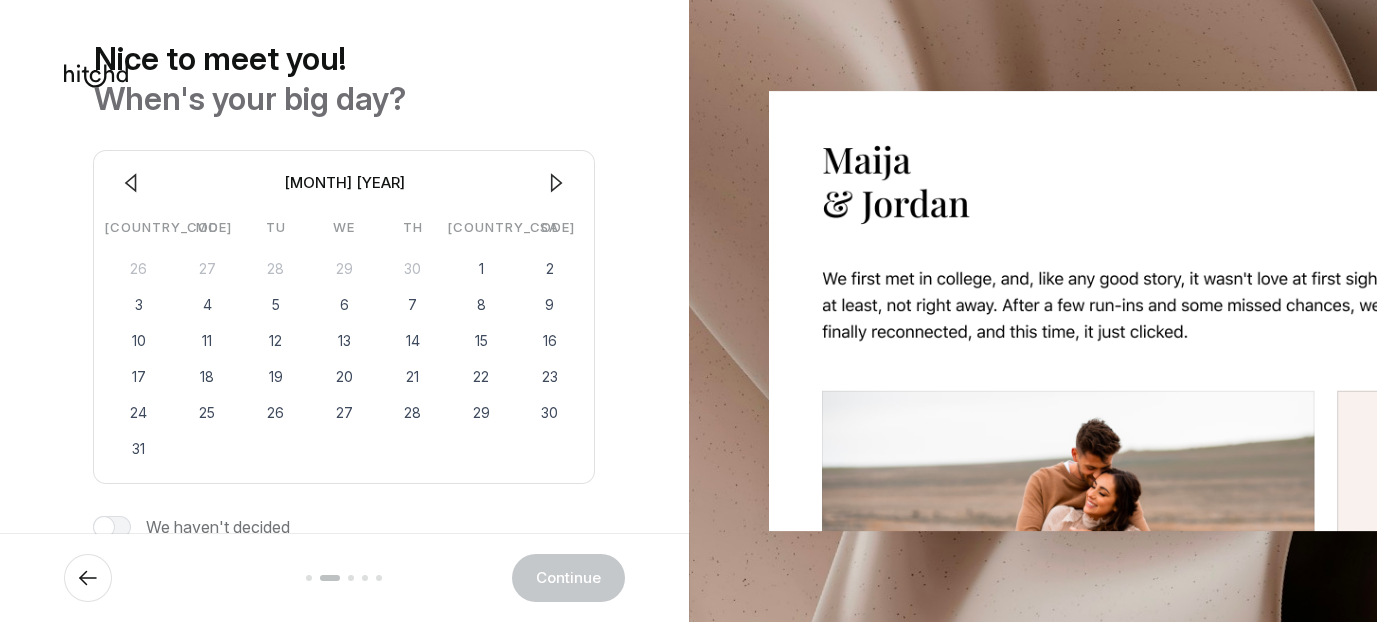 click at bounding box center (131, 183) 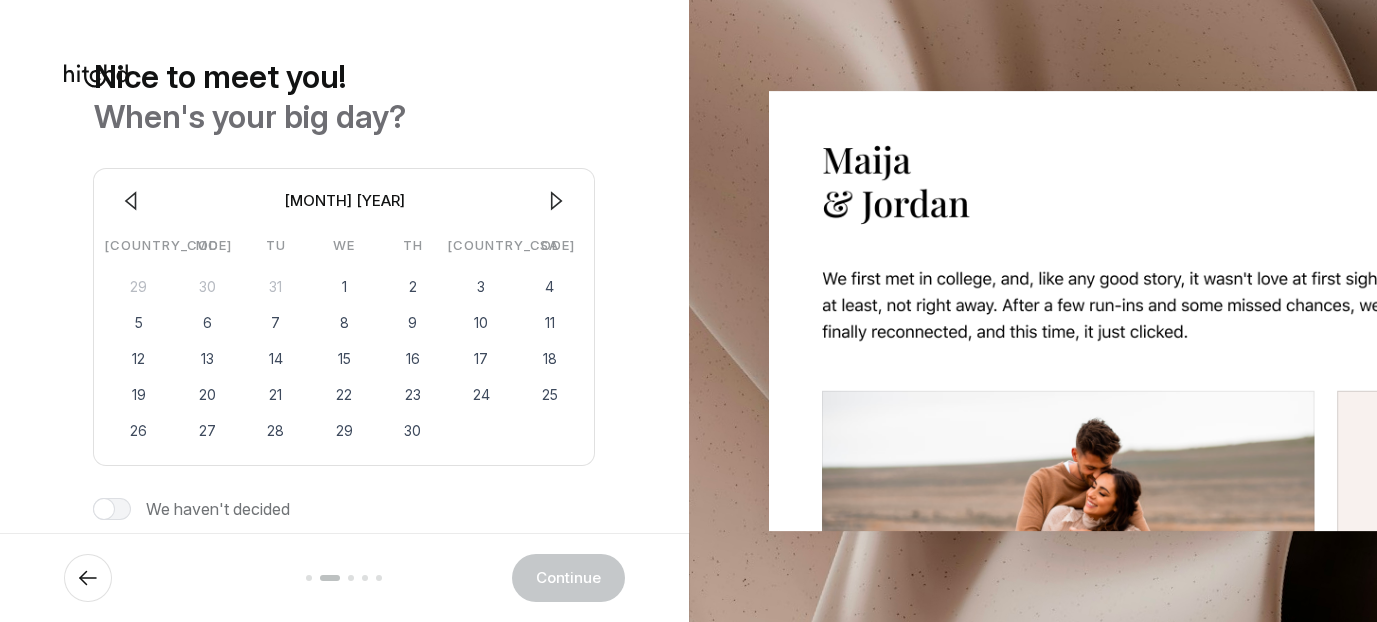 click at bounding box center [131, 201] 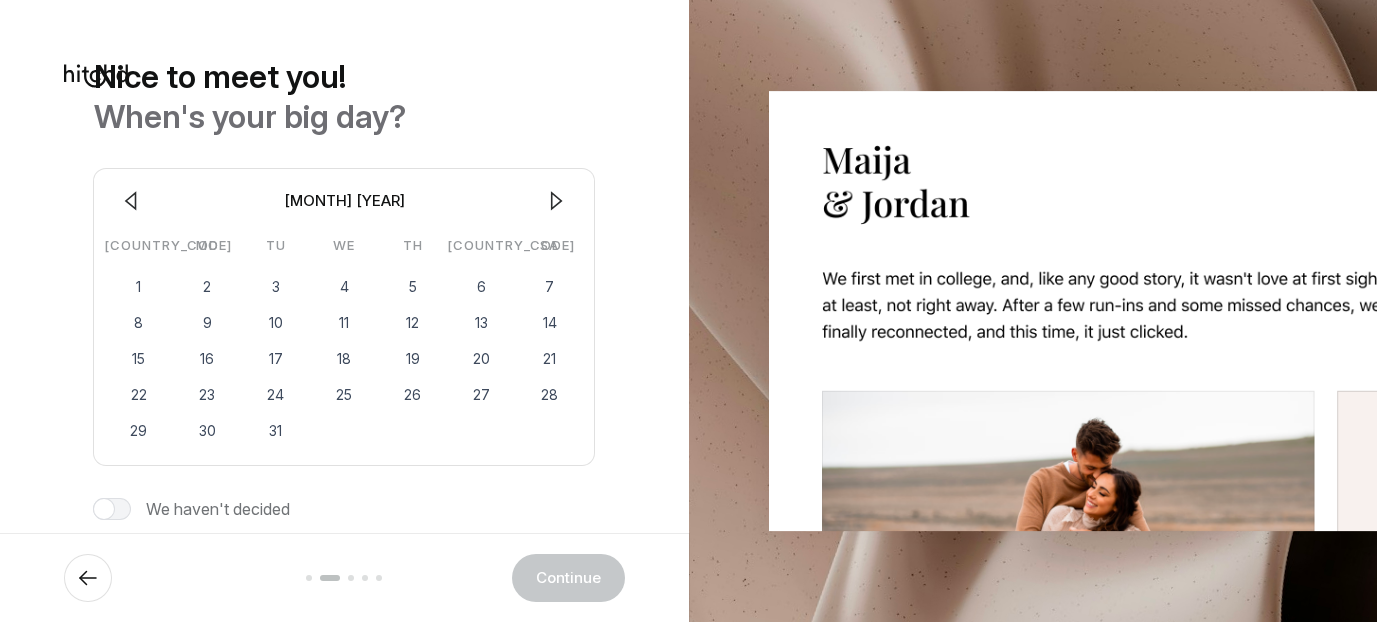 click at bounding box center (131, 201) 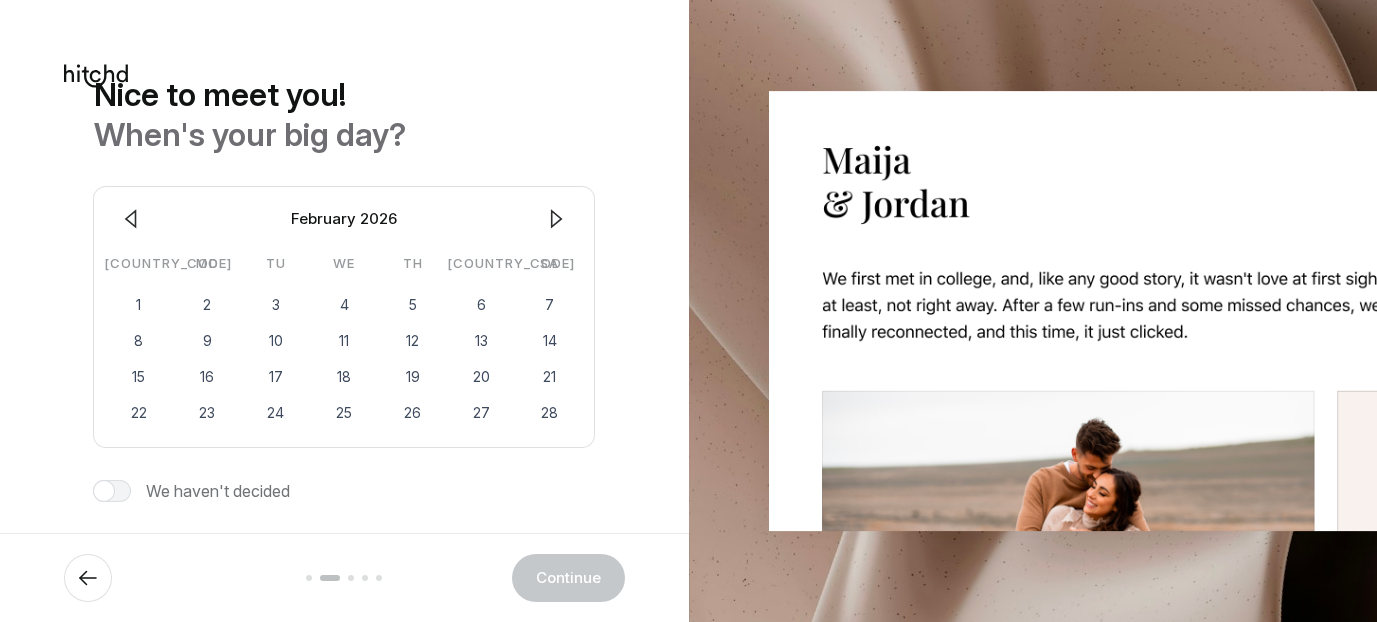 click at bounding box center (131, 219) 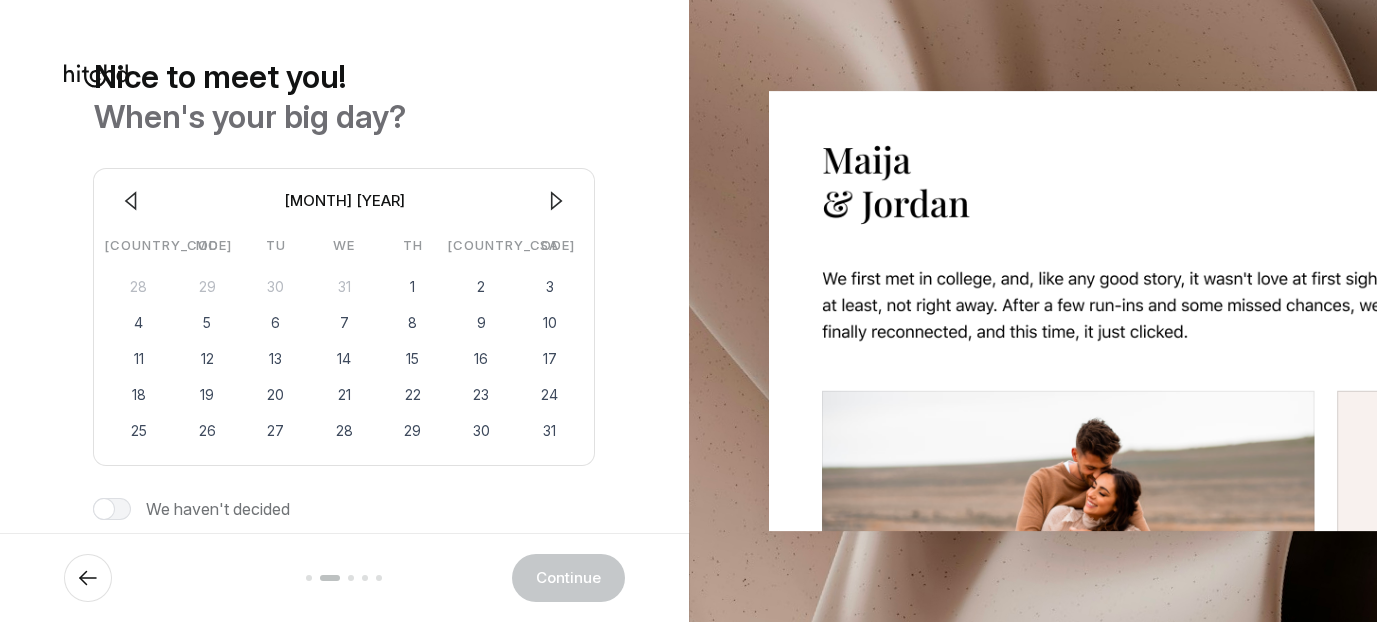 click at bounding box center [131, 201] 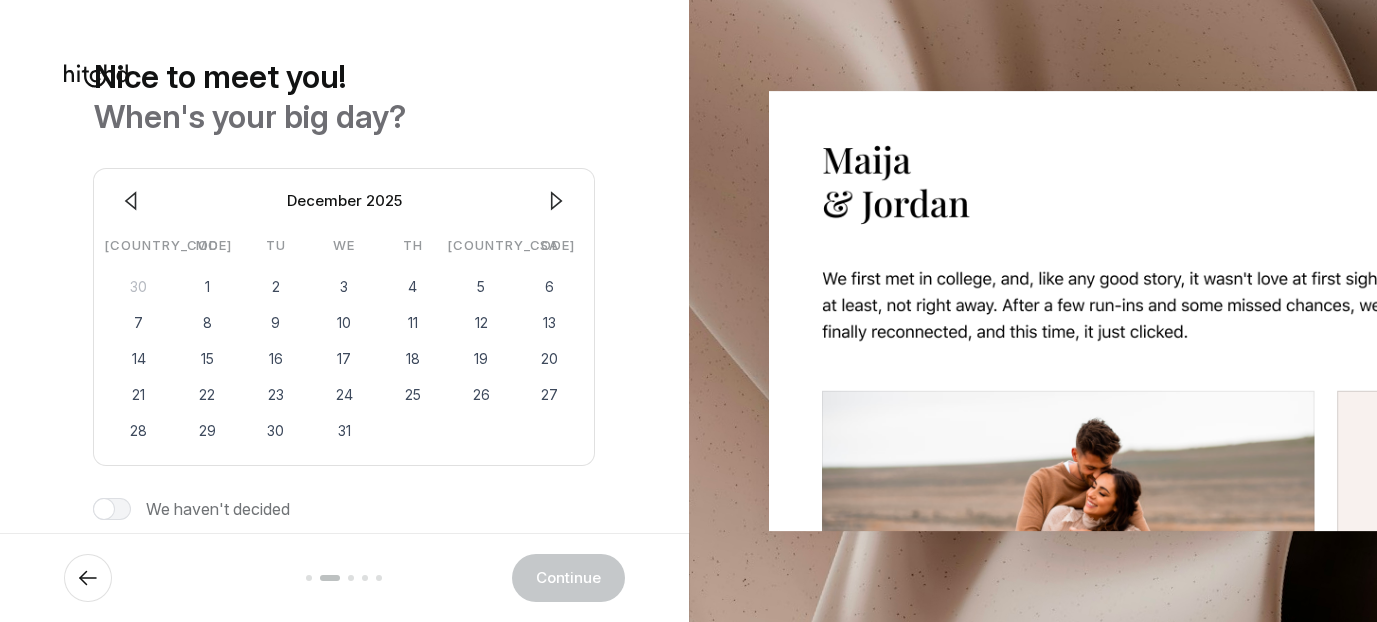 click at bounding box center [131, 201] 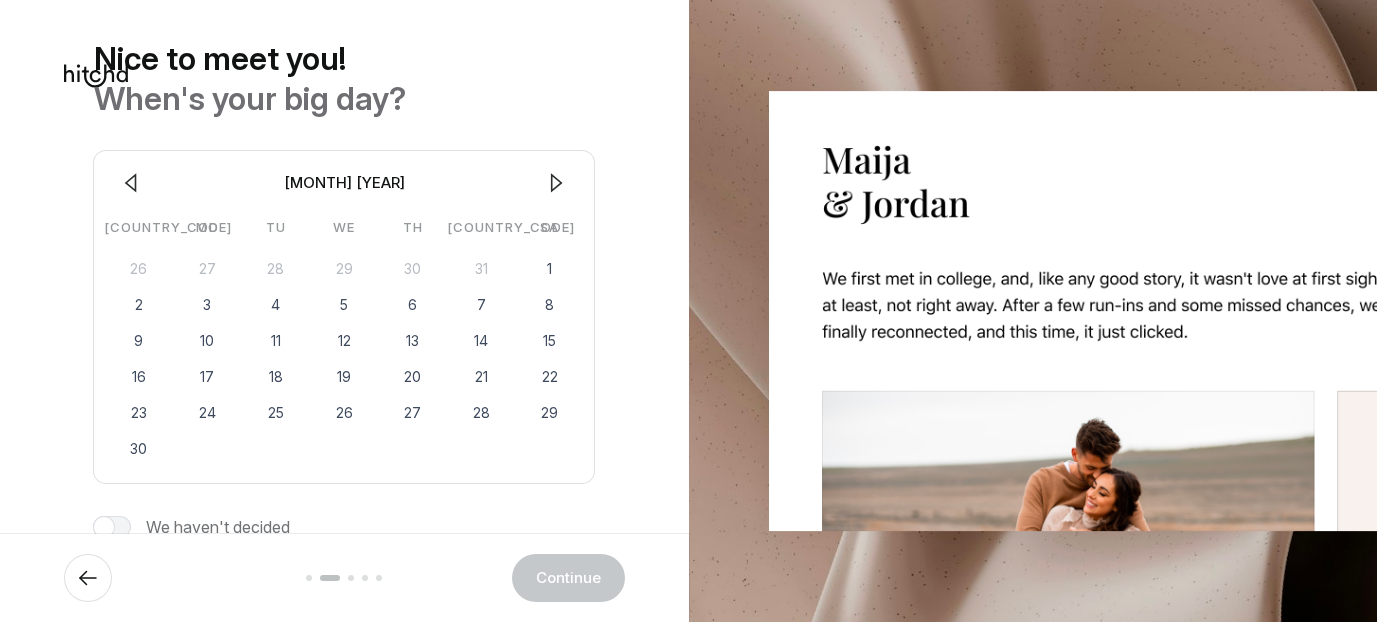 click at bounding box center [131, 183] 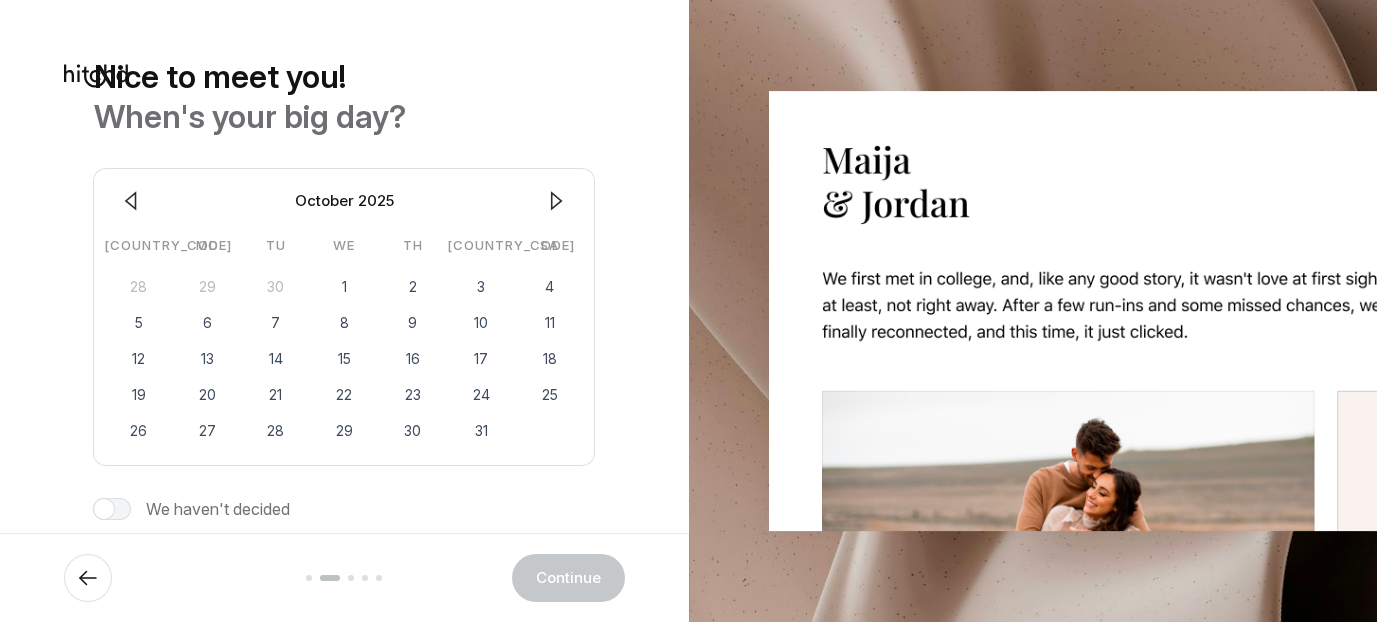 click at bounding box center [131, 201] 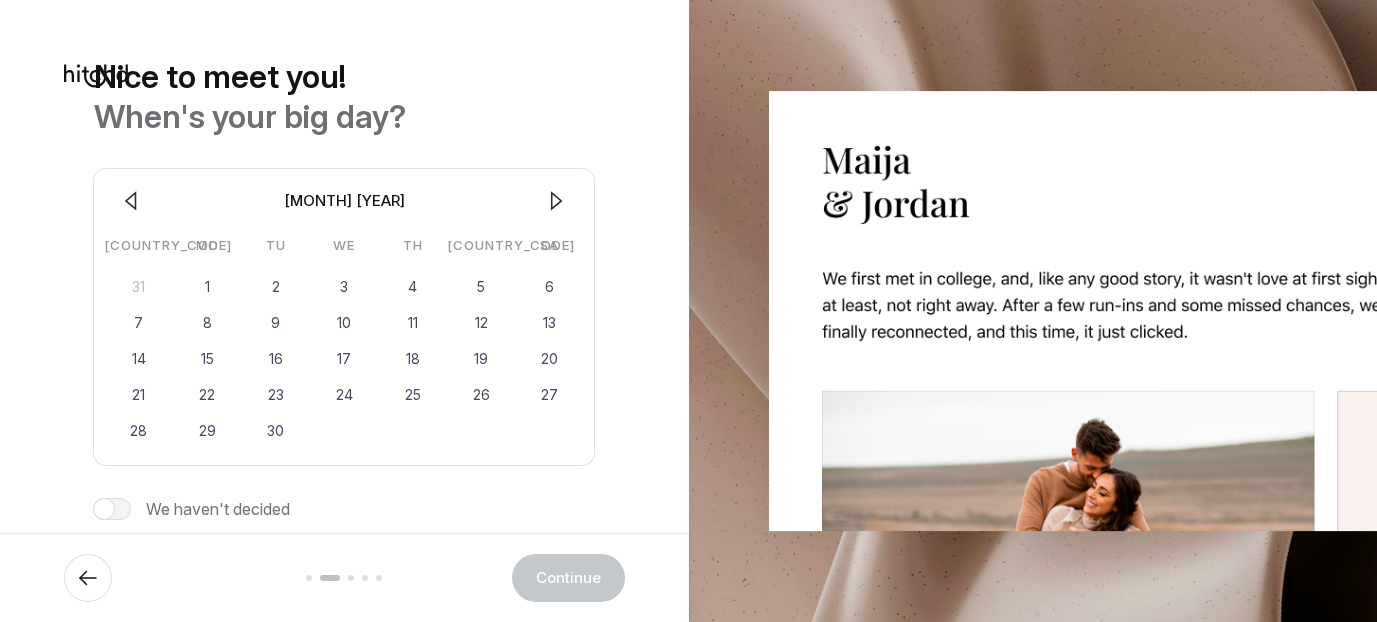 click at bounding box center (131, 201) 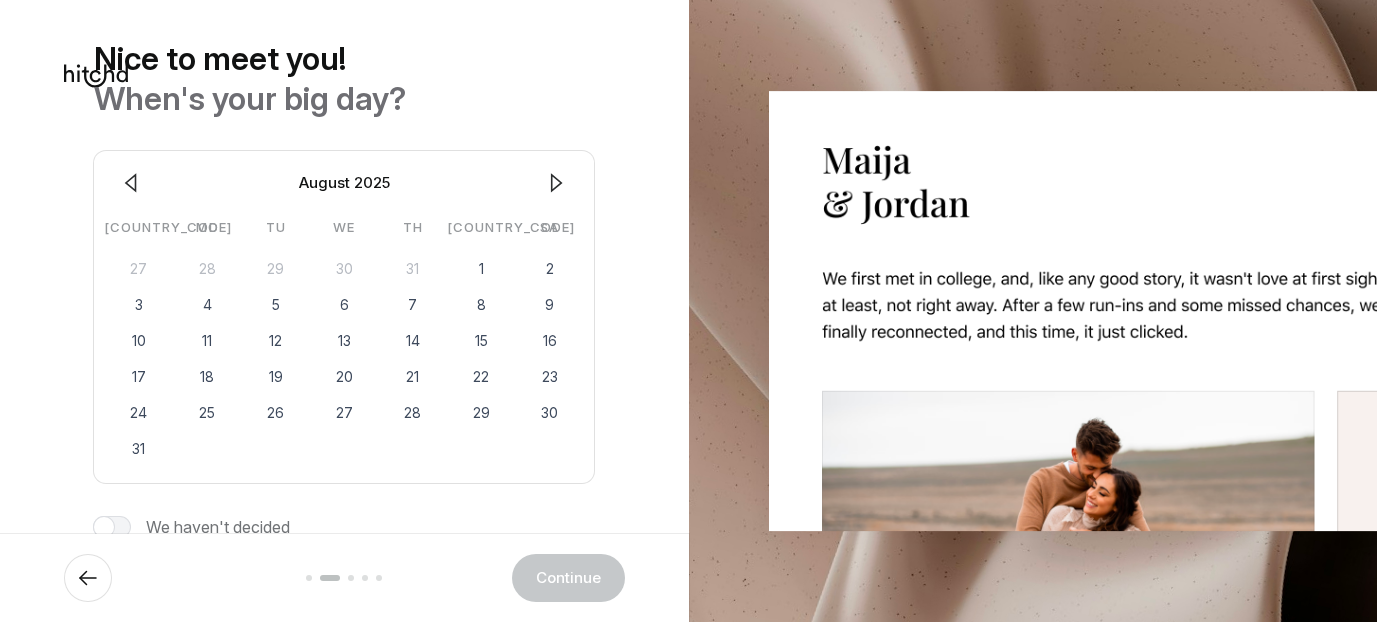 click at bounding box center [131, 183] 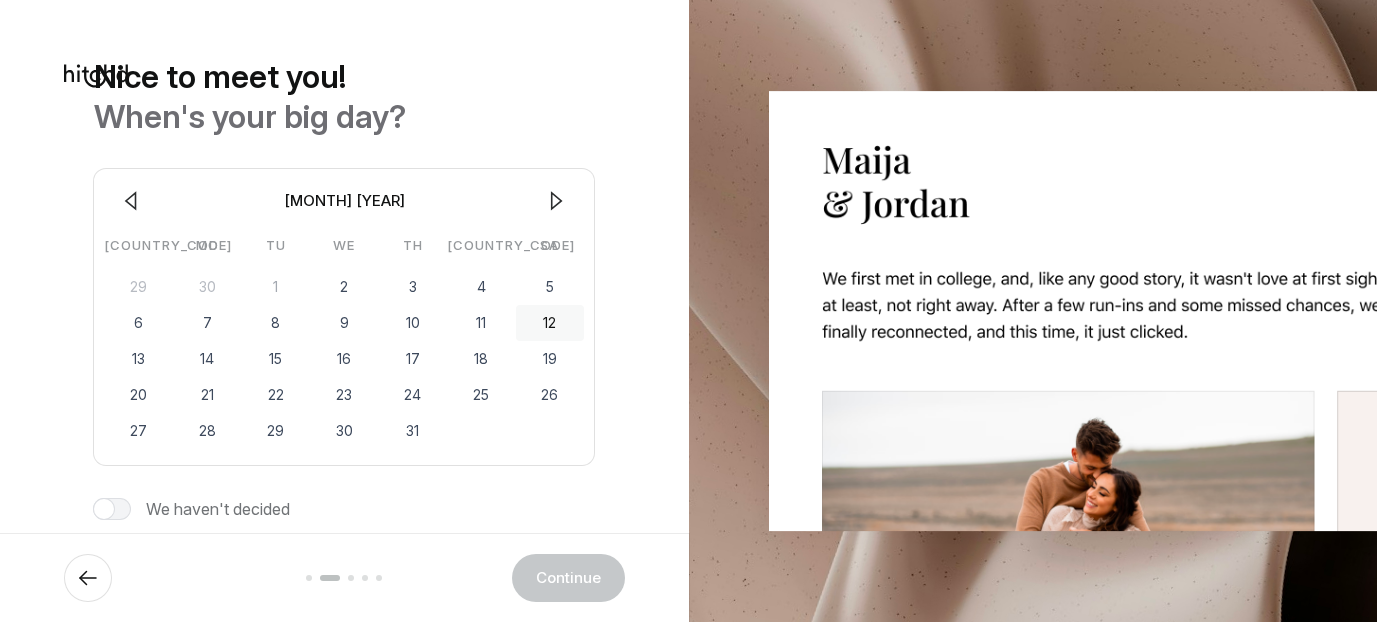 click on "12" at bounding box center (550, 323) 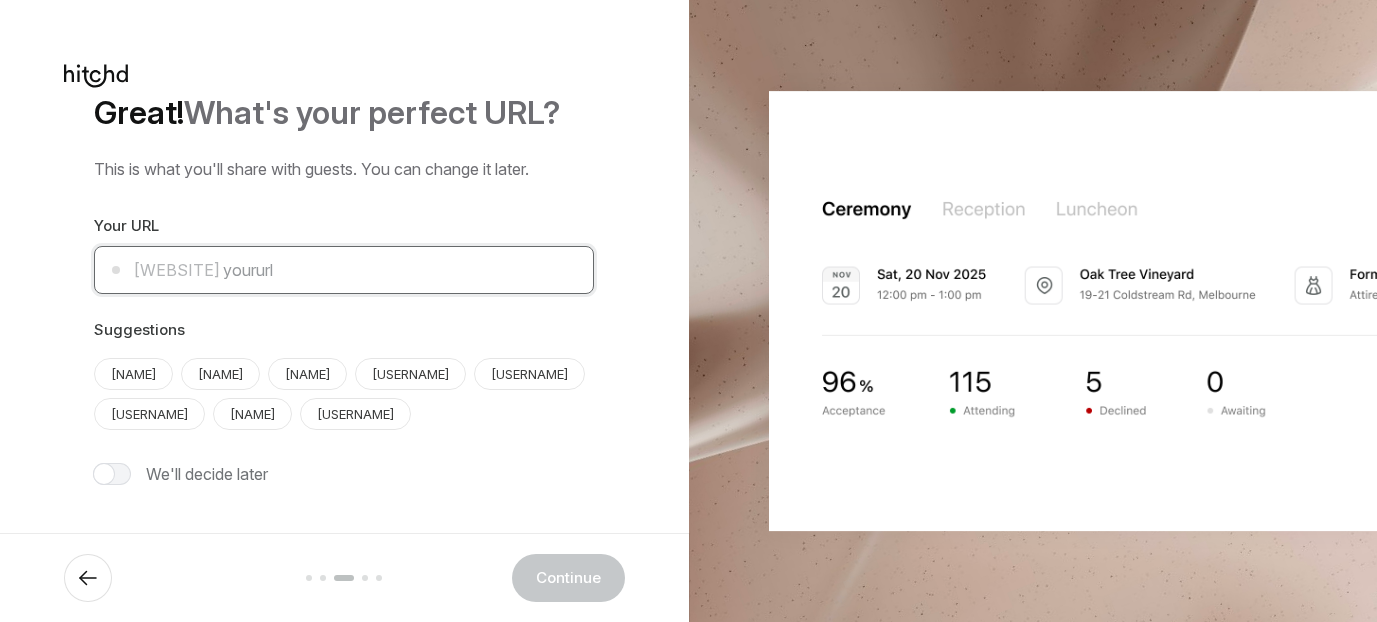 click at bounding box center (344, 270) 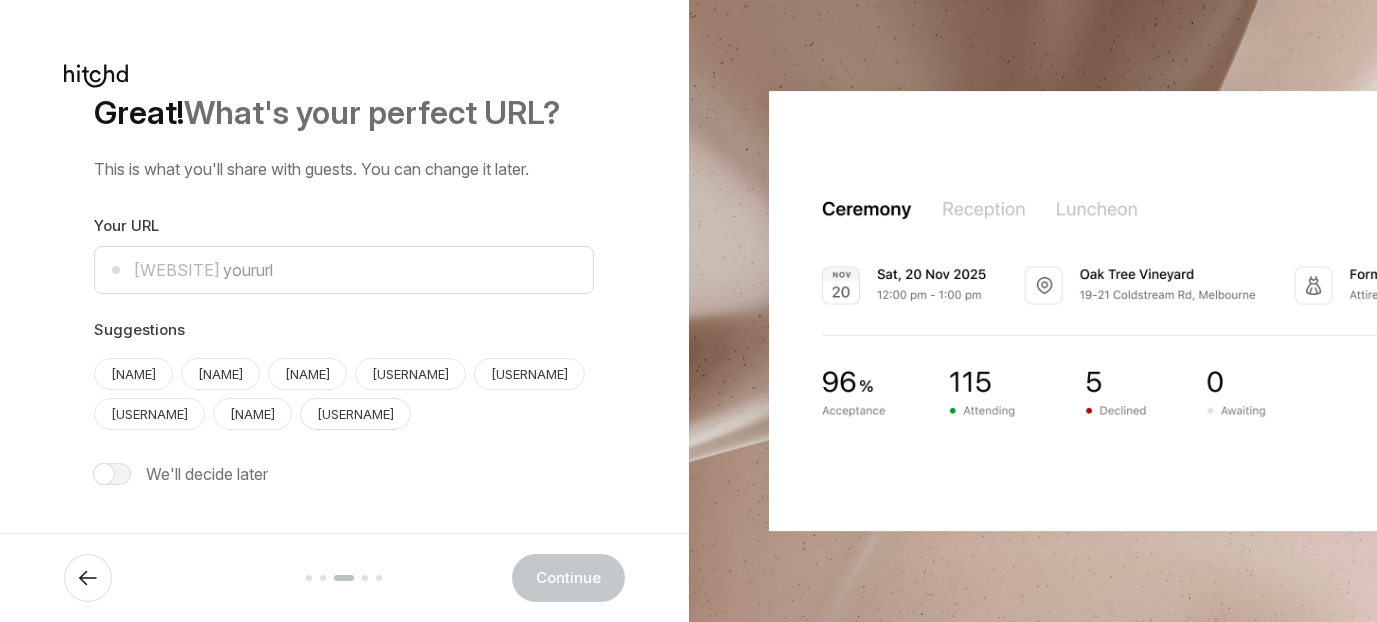 click on "[USERNAME]" at bounding box center (252, 414) 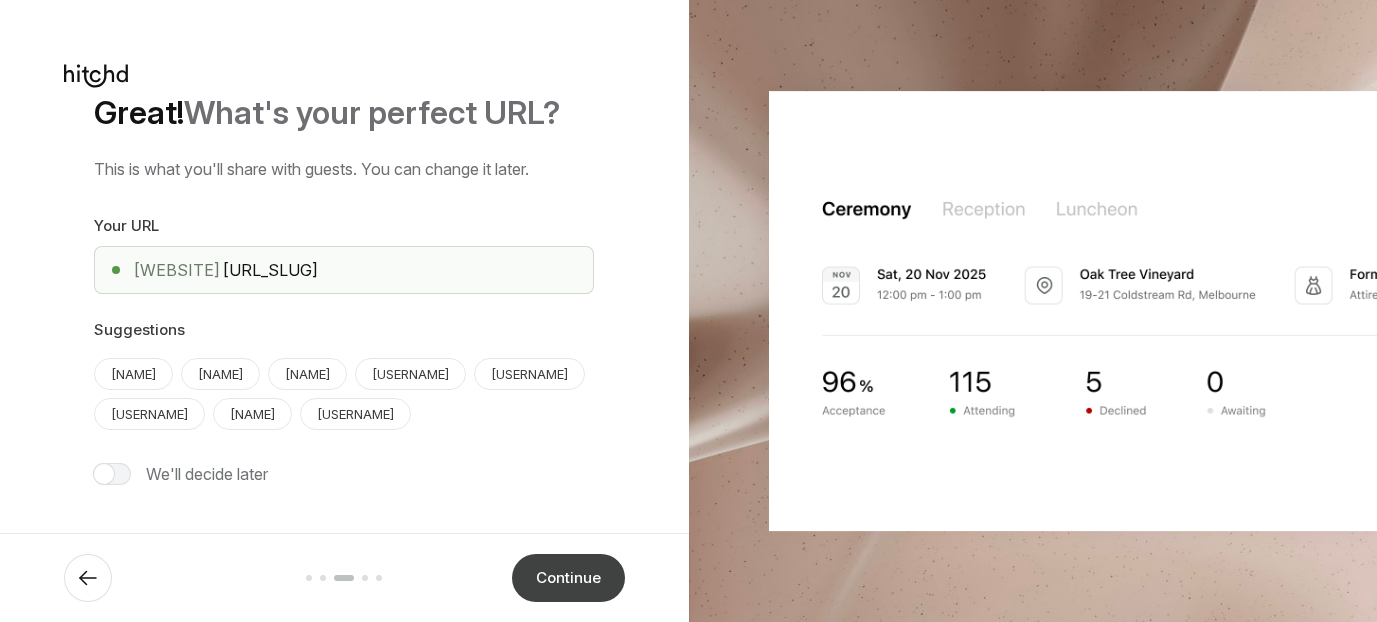 click on "Continue" at bounding box center (568, 578) 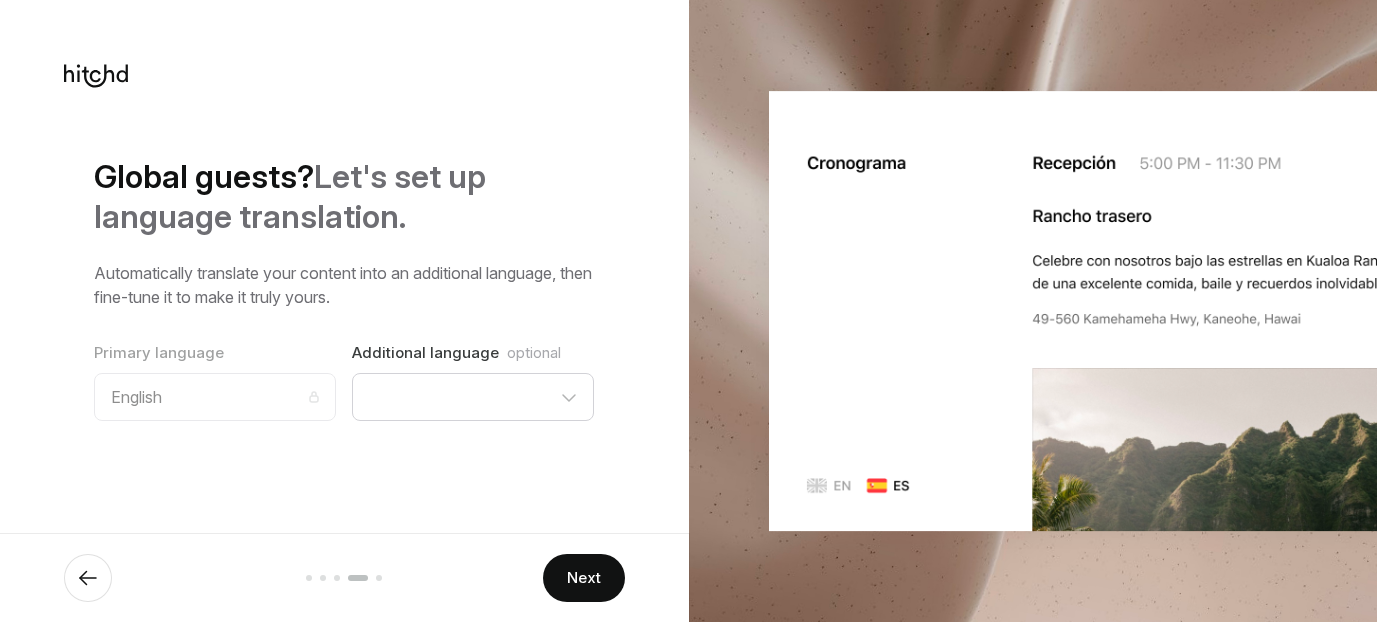 click on "[LANGUAGE]
English
Additional language optional
[LANGUAGE]
[LANGUAGE]
[LANGUAGE]
[LANGUAGE]
[LANGUAGE]
[LANGUAGE]
[LANGUAGE]
[LANGUAGE]
[LANGUAGE]
[LANGUAGE]
[LANGUAGE]
[LANGUAGE]
[LANGUAGE]
[LANGUAGE]
[LANGUAGE]
[LANGUAGE]
[LANGUAGE]
[LANGUAGE]
[LANGUAGE]" at bounding box center (344, 381) 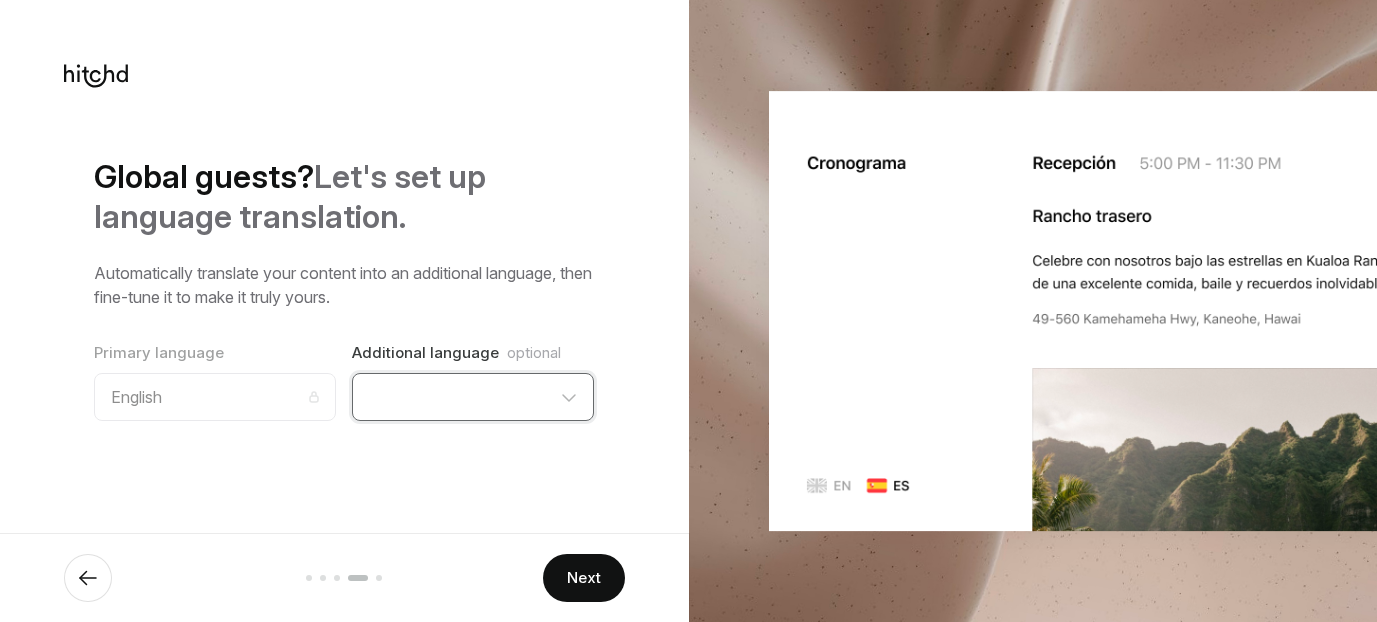 click on "[LANGUAGE]
[LANGUAGE]
[LANGUAGE]
[LANGUAGE]
[LANGUAGE]
[LANGUAGE]
[LANGUAGE]
[LANGUAGE]
[LANGUAGE]
[LANGUAGE]
[LANGUAGE]
[LANGUAGE]
[LANGUAGE]
[LANGUAGE]
[LANGUAGE]
[LANGUAGE]
[LANGUAGE]
[LANGUAGE]
[LANGUAGE]" at bounding box center [473, 397] 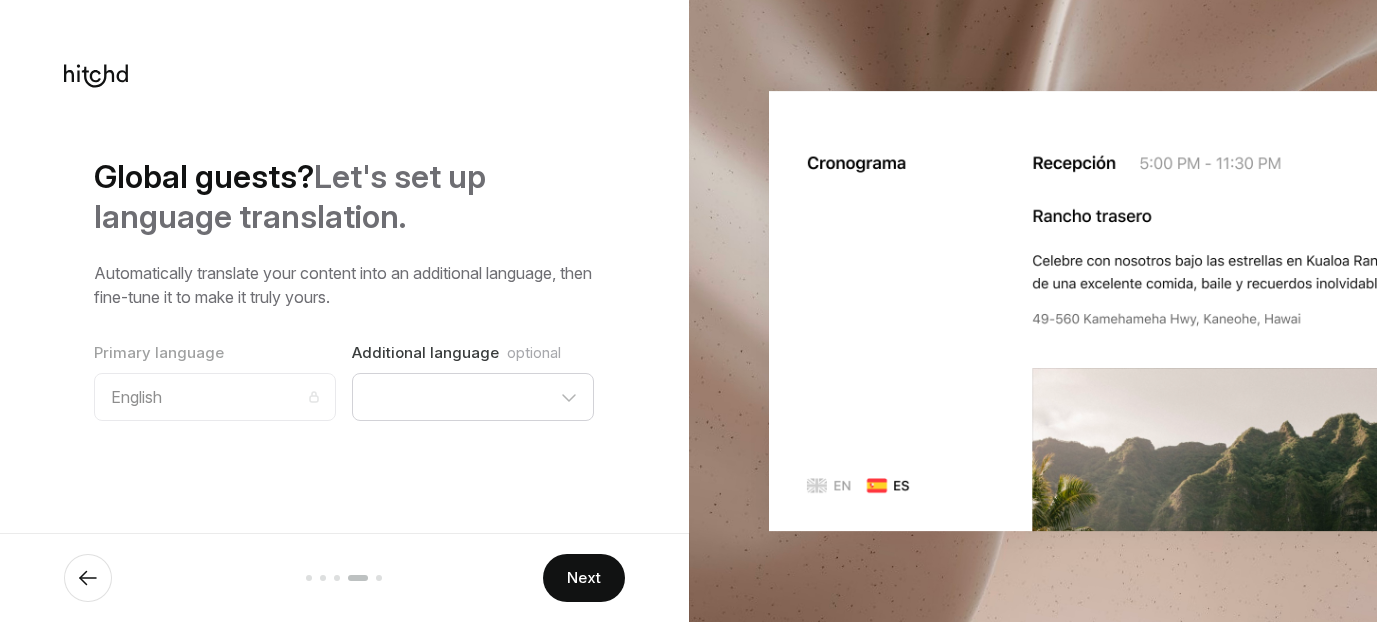 click on "Next" at bounding box center [584, 578] 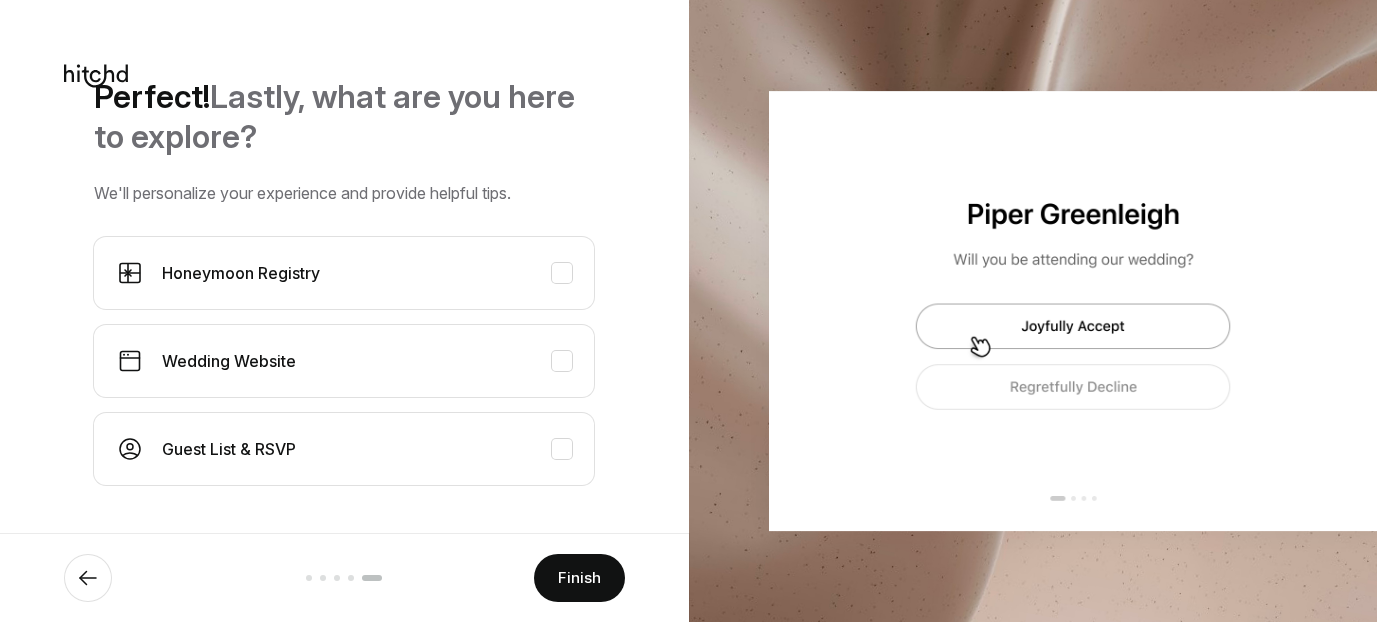 click on "Honeymoon Registry" at bounding box center [366, 273] 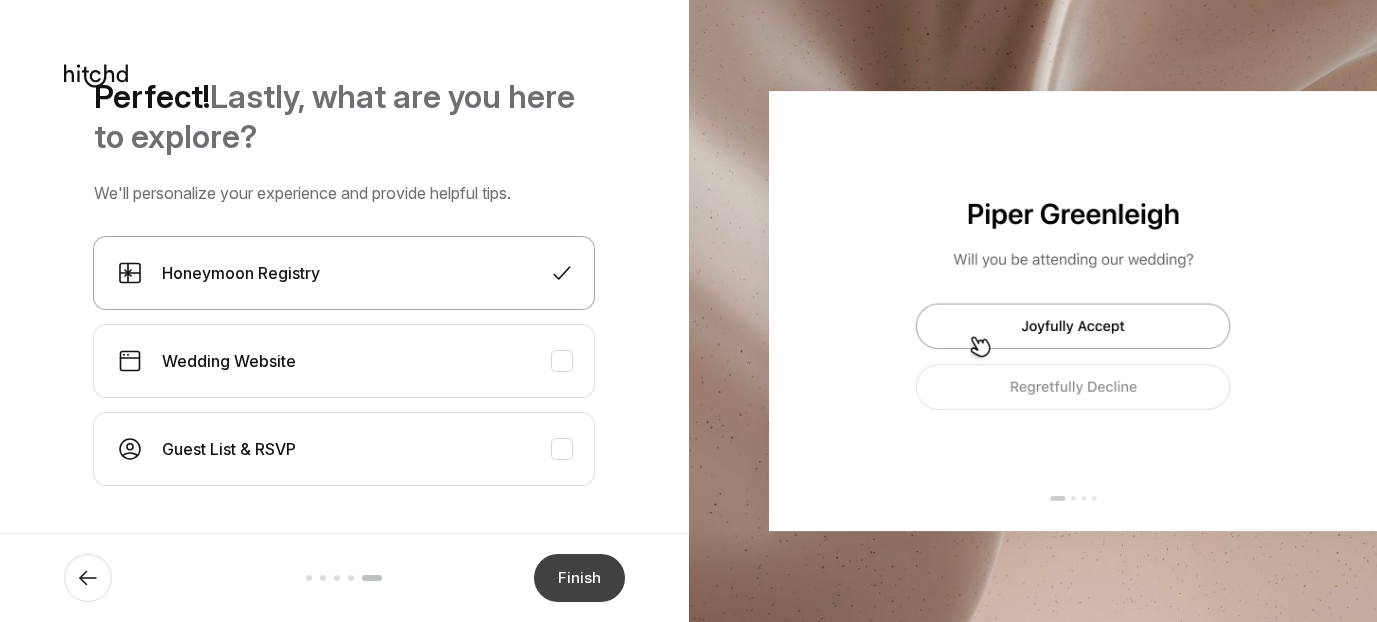 drag, startPoint x: 520, startPoint y: 545, endPoint x: 584, endPoint y: 576, distance: 71.11259 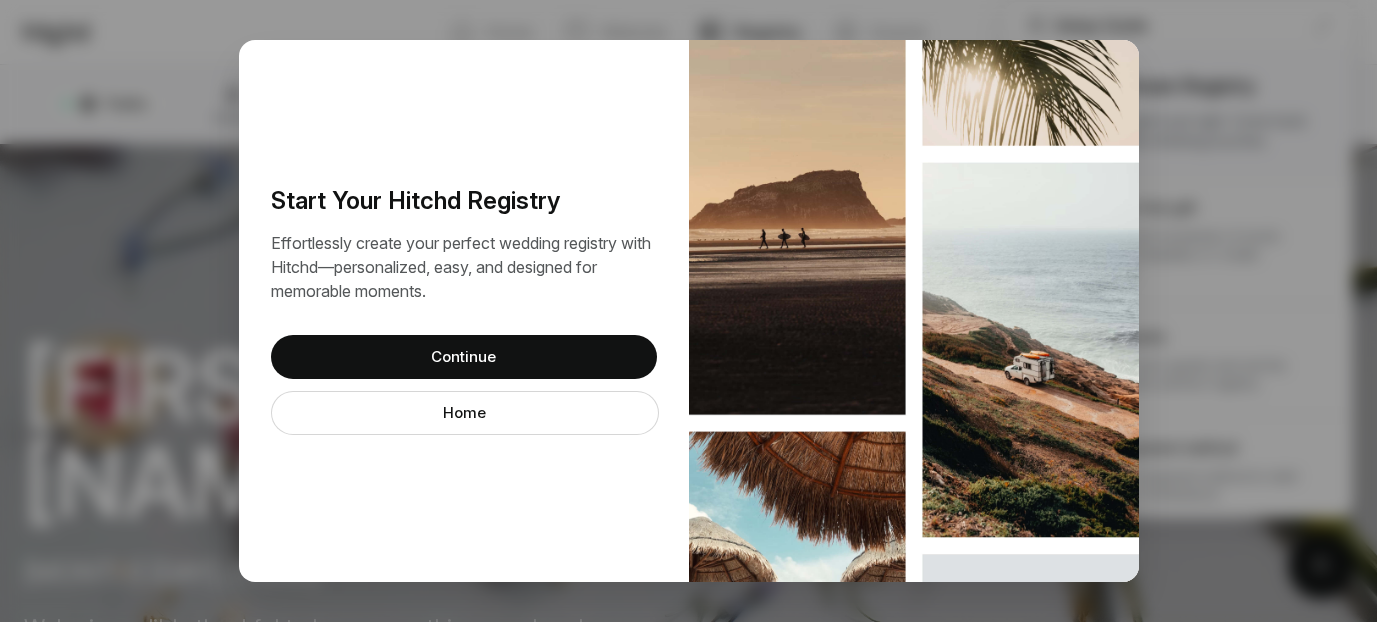 click on "Continue" at bounding box center (464, 357) 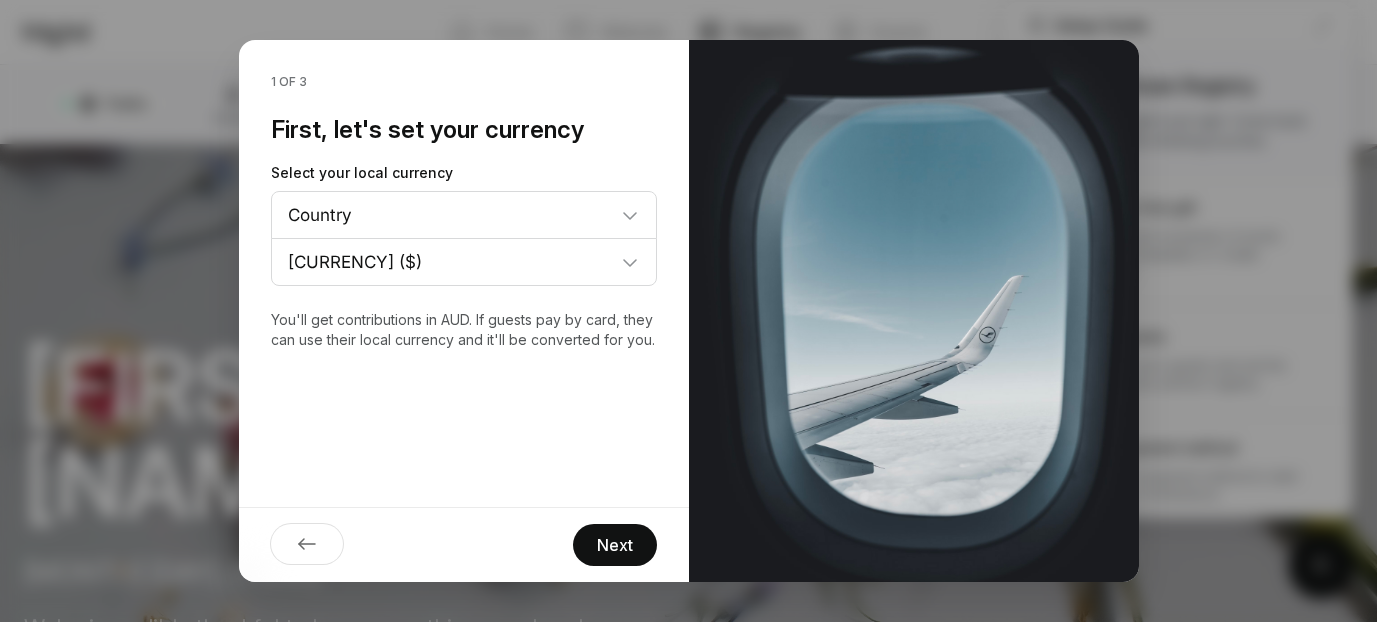 click on "Next" at bounding box center (615, 545) 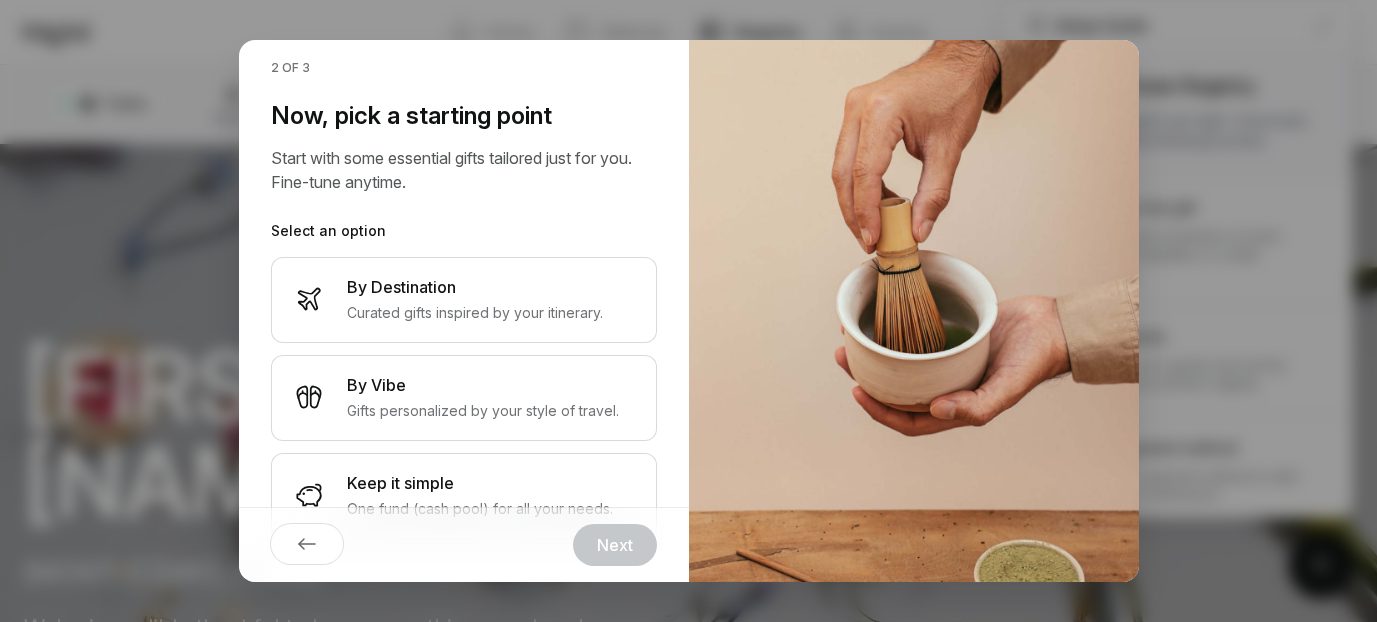 scroll, scrollTop: 0, scrollLeft: 0, axis: both 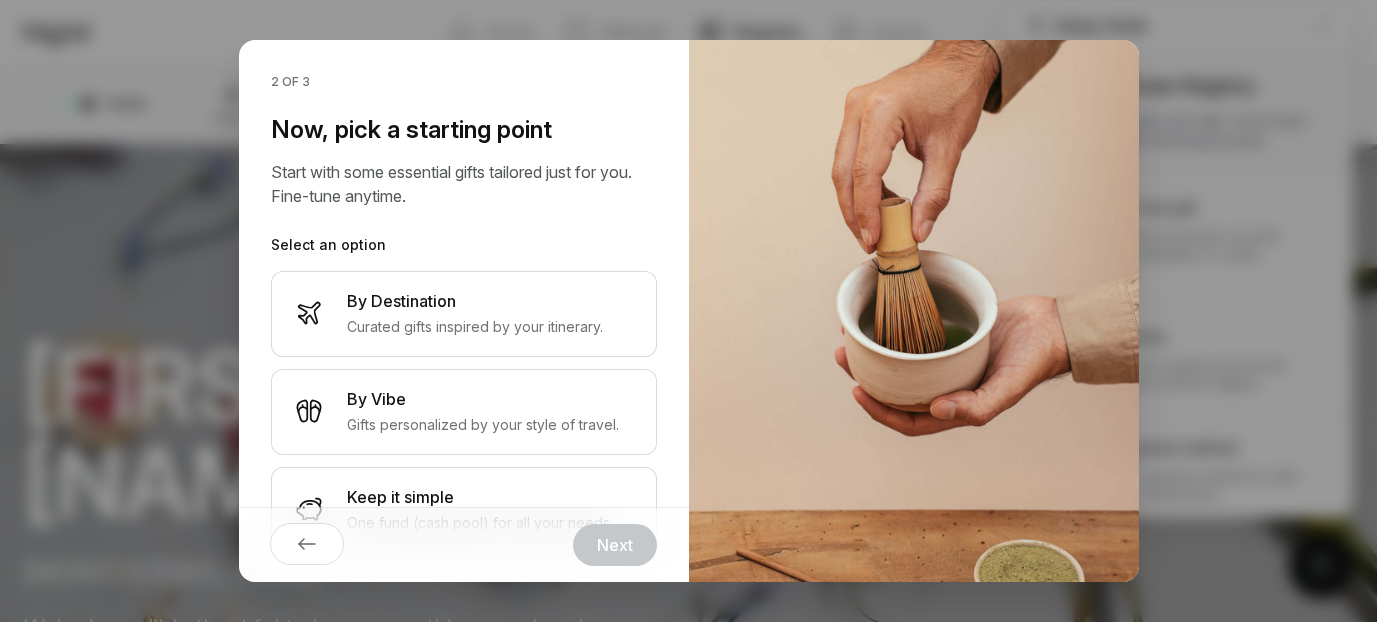 click on "By Destination
Curated gifts inspired by your itinerary." at bounding box center (475, 313) 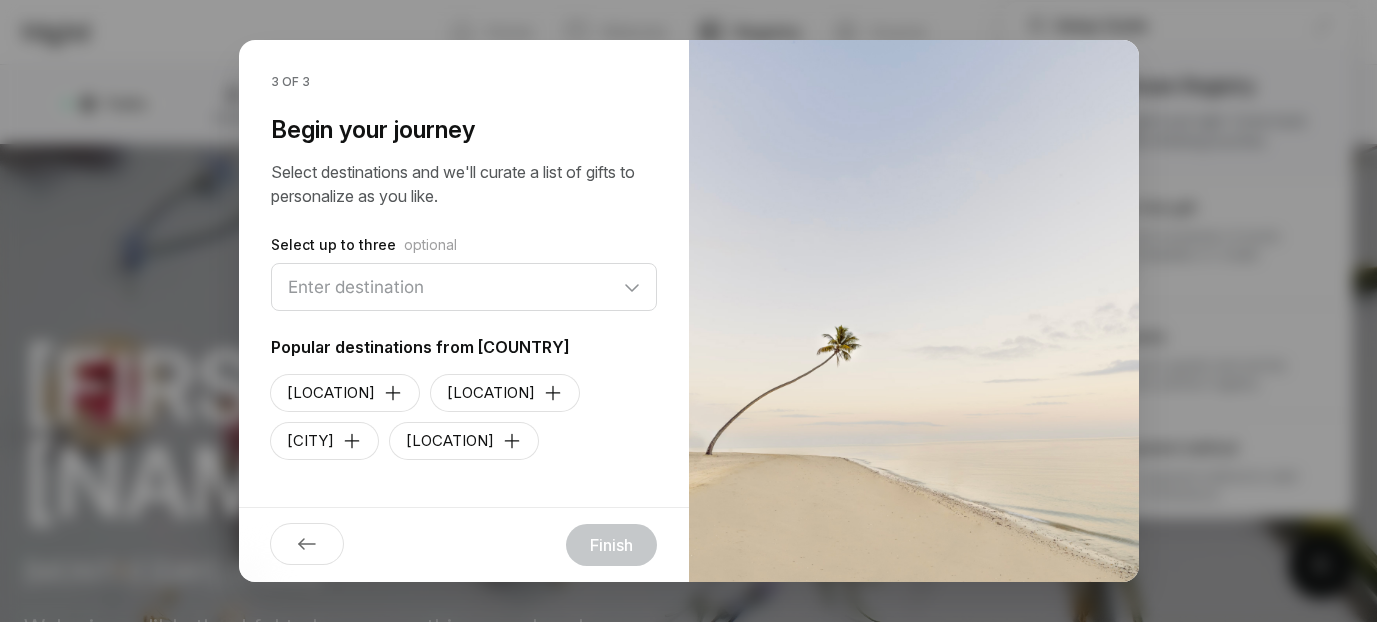 click at bounding box center (464, 287) 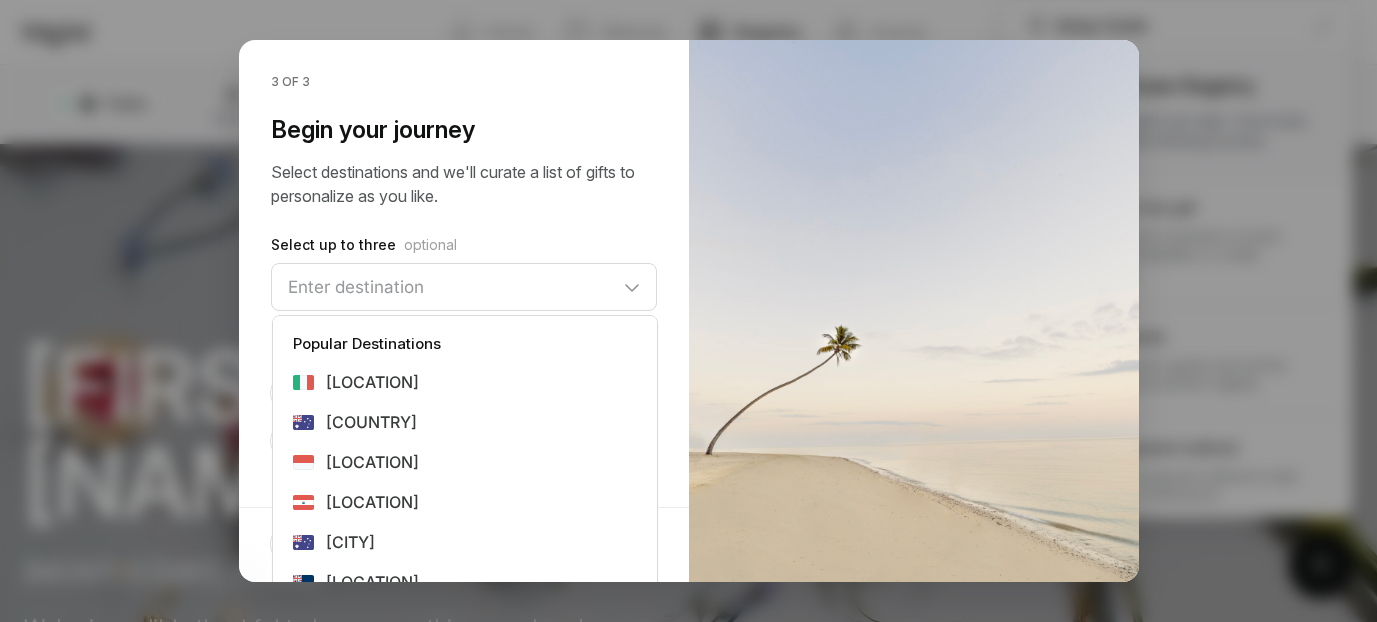 click on "3 of 3
Begin your journey
Select destinations and we'll curate a list of gifts to personalize as you like.
Select up to three  optional
Popular Destinations
Amalfi Coast
Australia
Bali
Bora Bora
Brisbane" at bounding box center (464, 311) 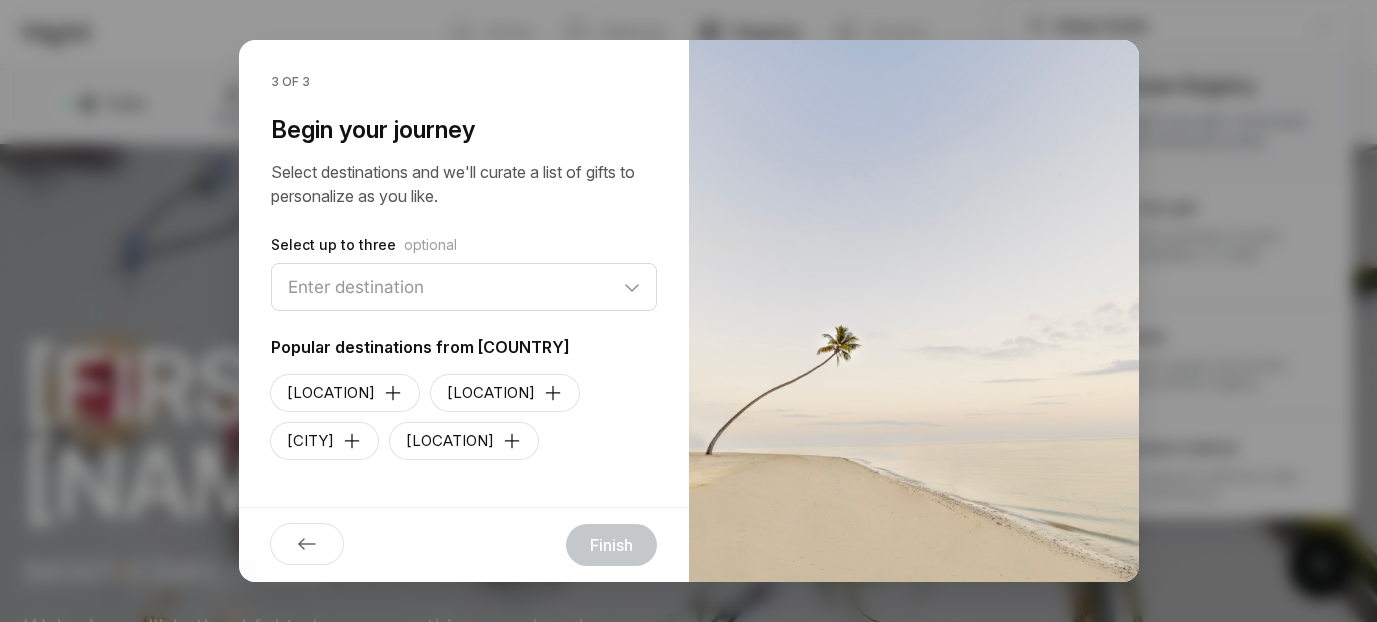 click at bounding box center [464, 287] 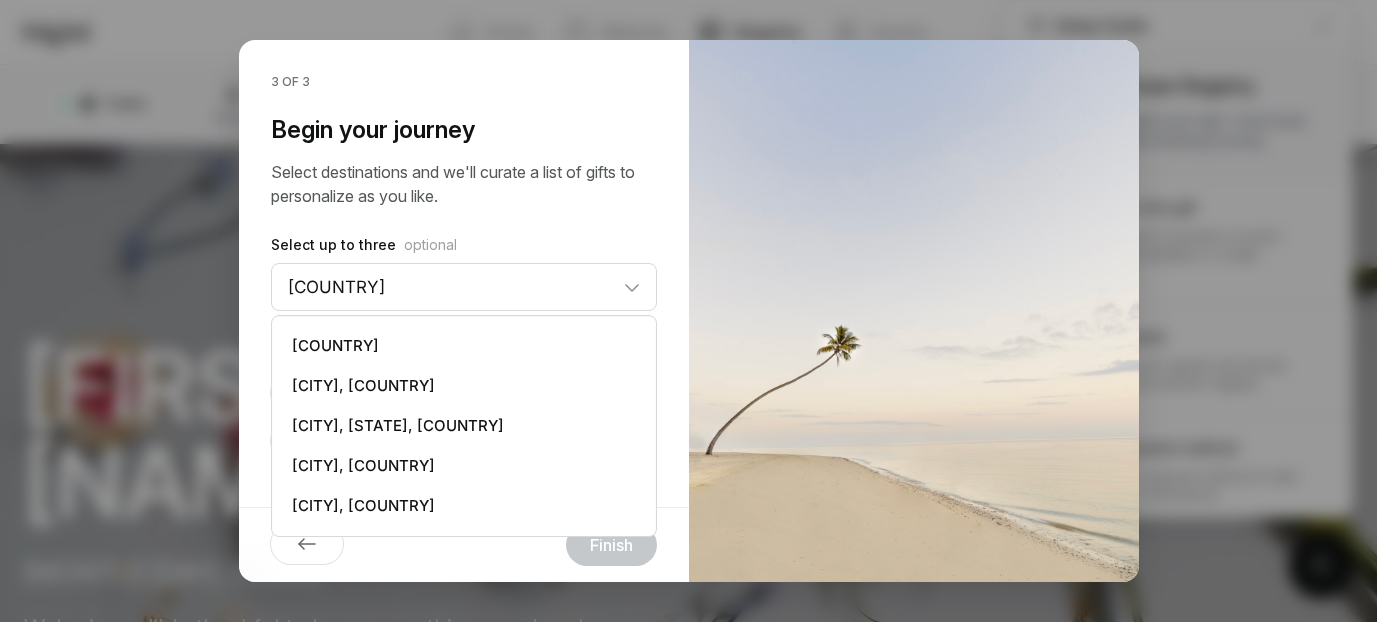 type on "[COUNTRY]" 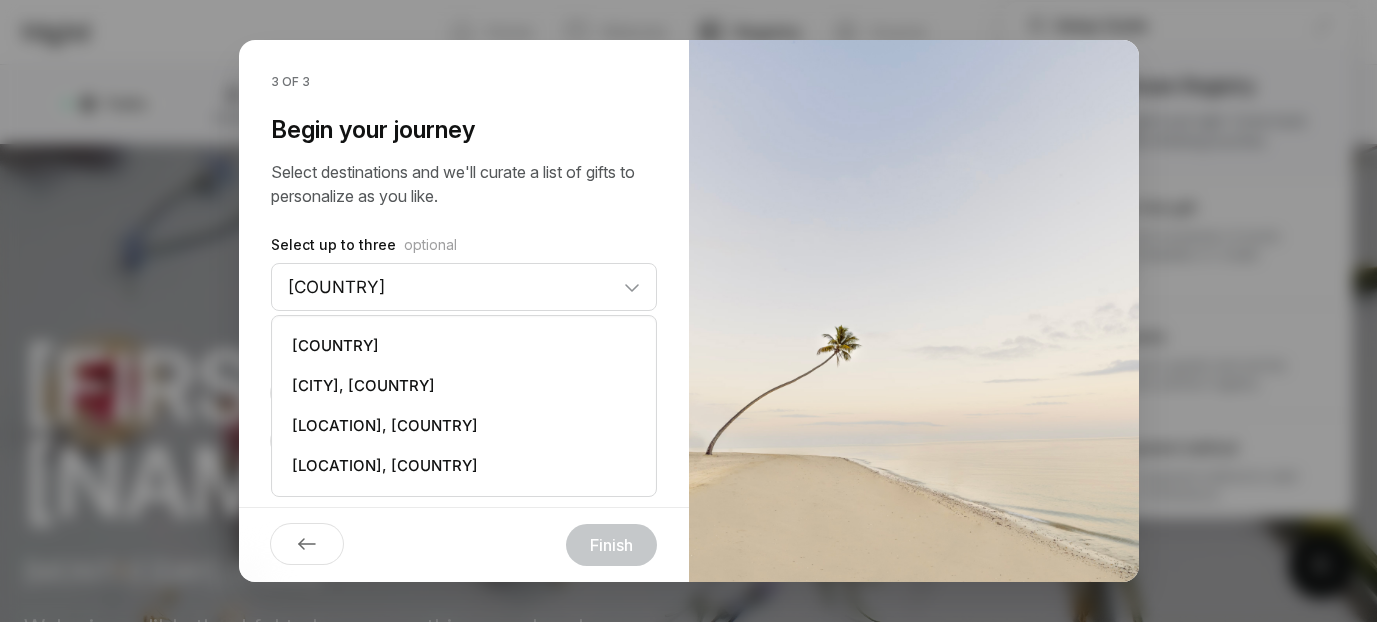 click on "[COUNTRY]" at bounding box center (335, 346) 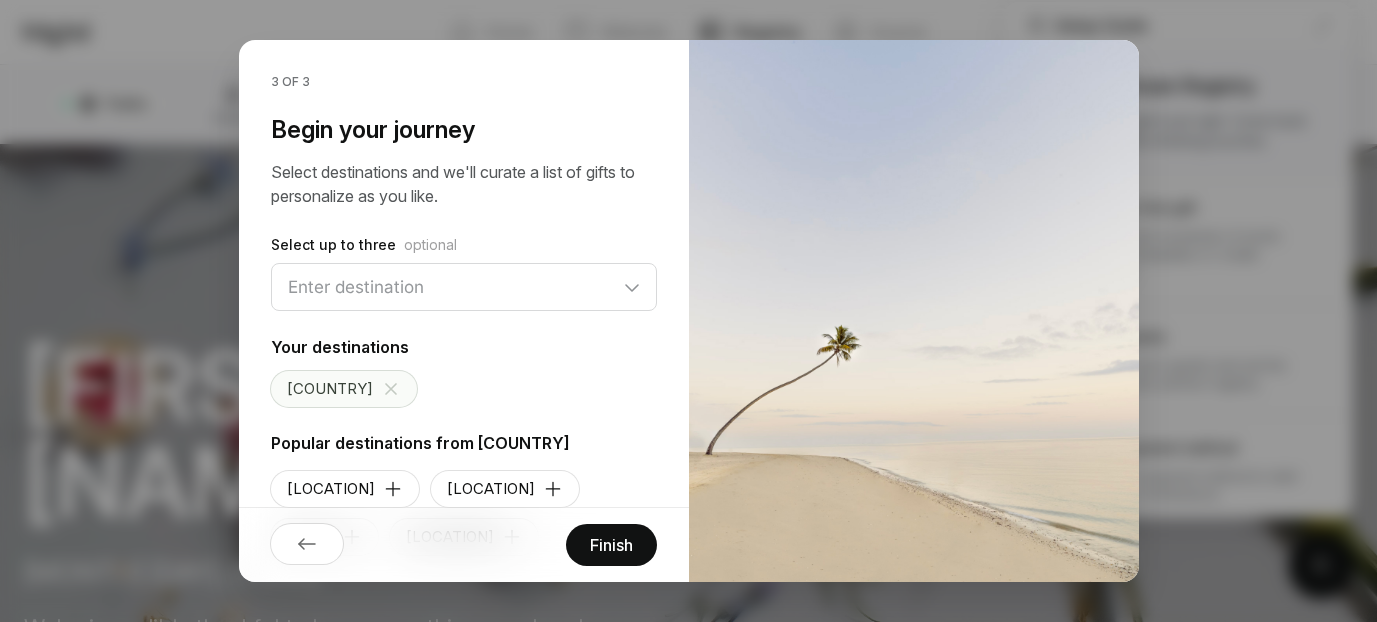scroll, scrollTop: 4, scrollLeft: 0, axis: vertical 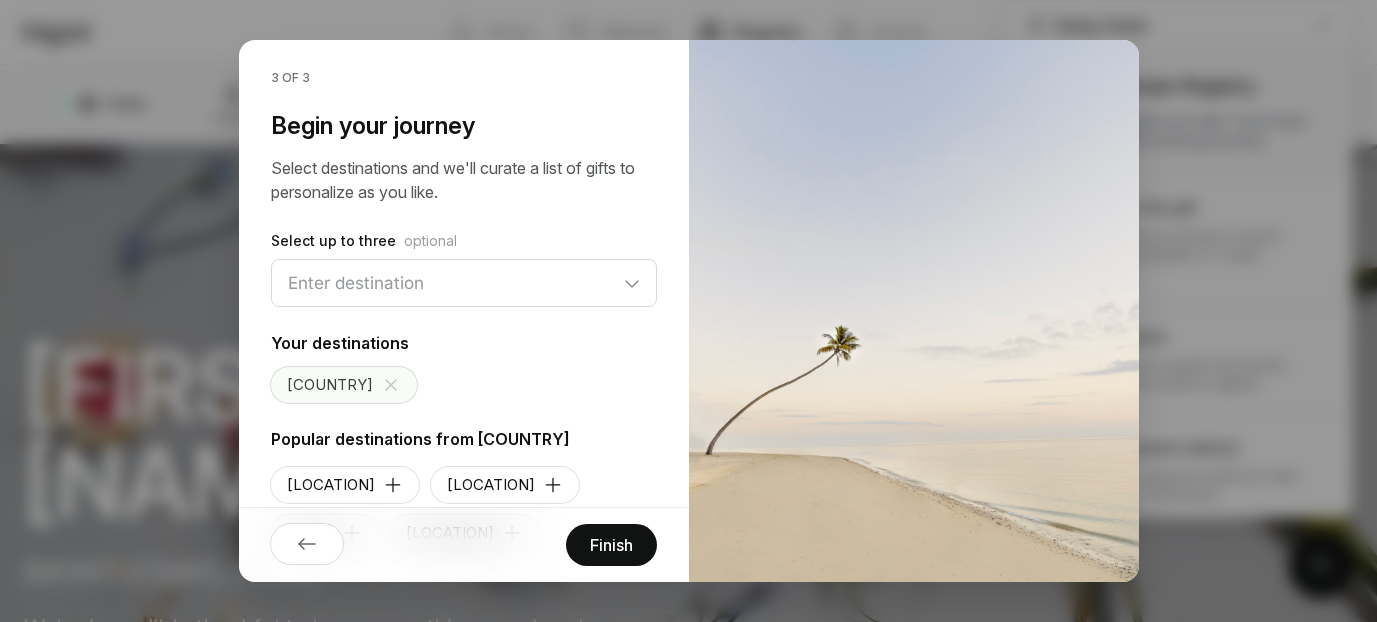 drag, startPoint x: 584, startPoint y: 576, endPoint x: 587, endPoint y: 544, distance: 32.140316 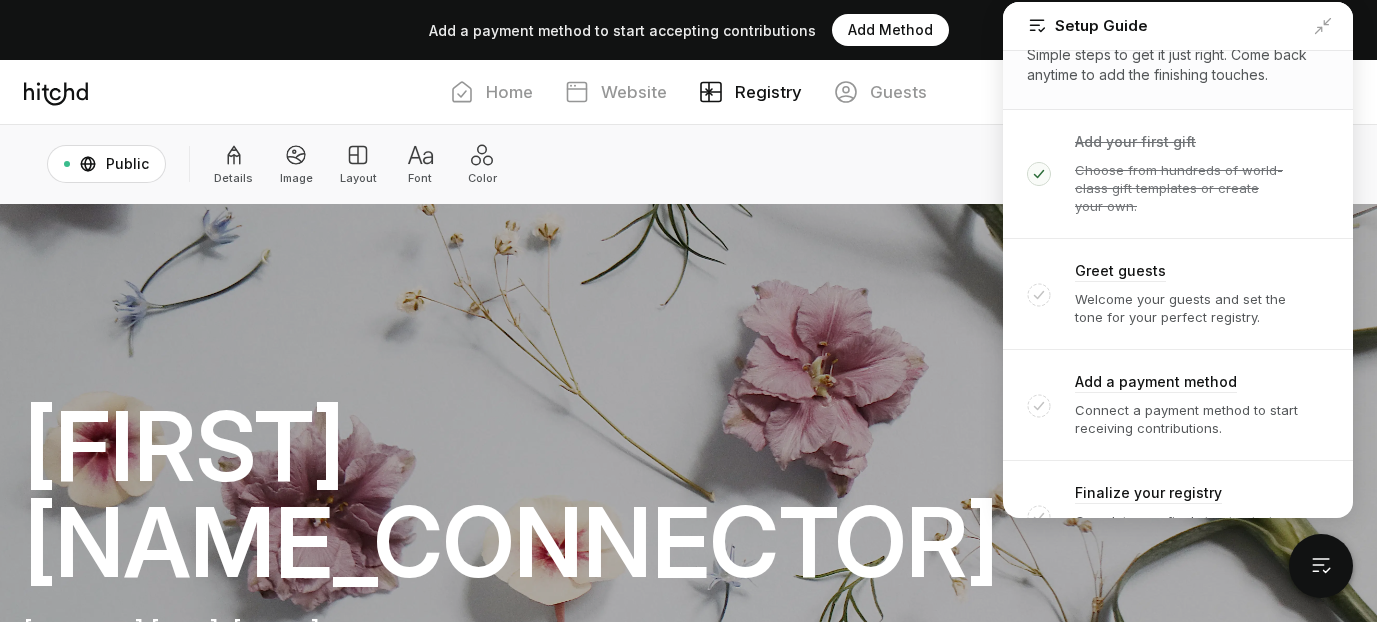 scroll, scrollTop: 93, scrollLeft: 0, axis: vertical 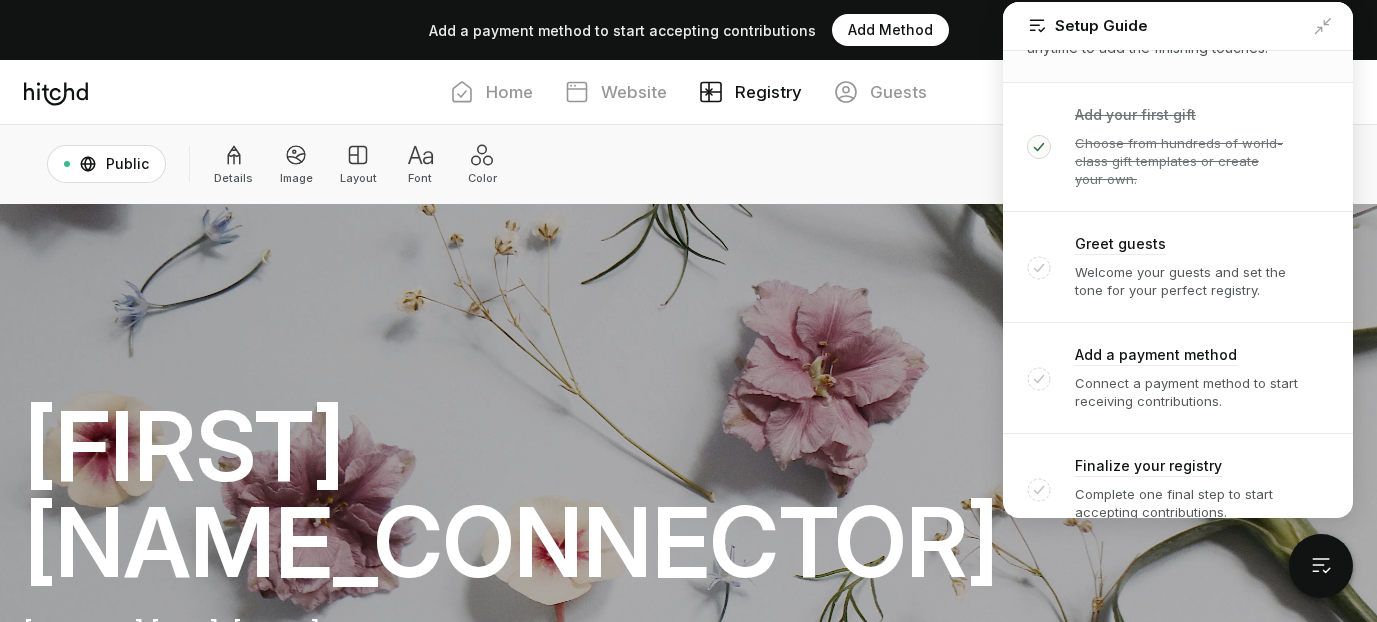 click on "Add a payment method" at bounding box center (1202, 359) 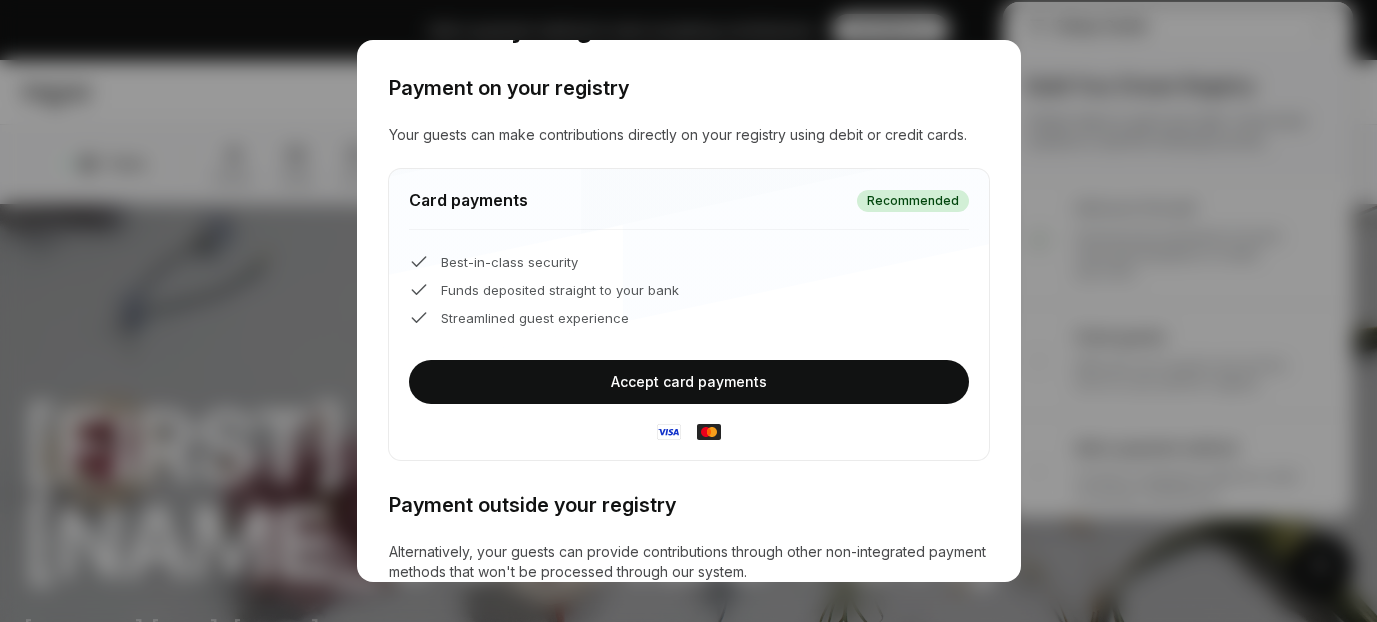 scroll, scrollTop: 67, scrollLeft: 0, axis: vertical 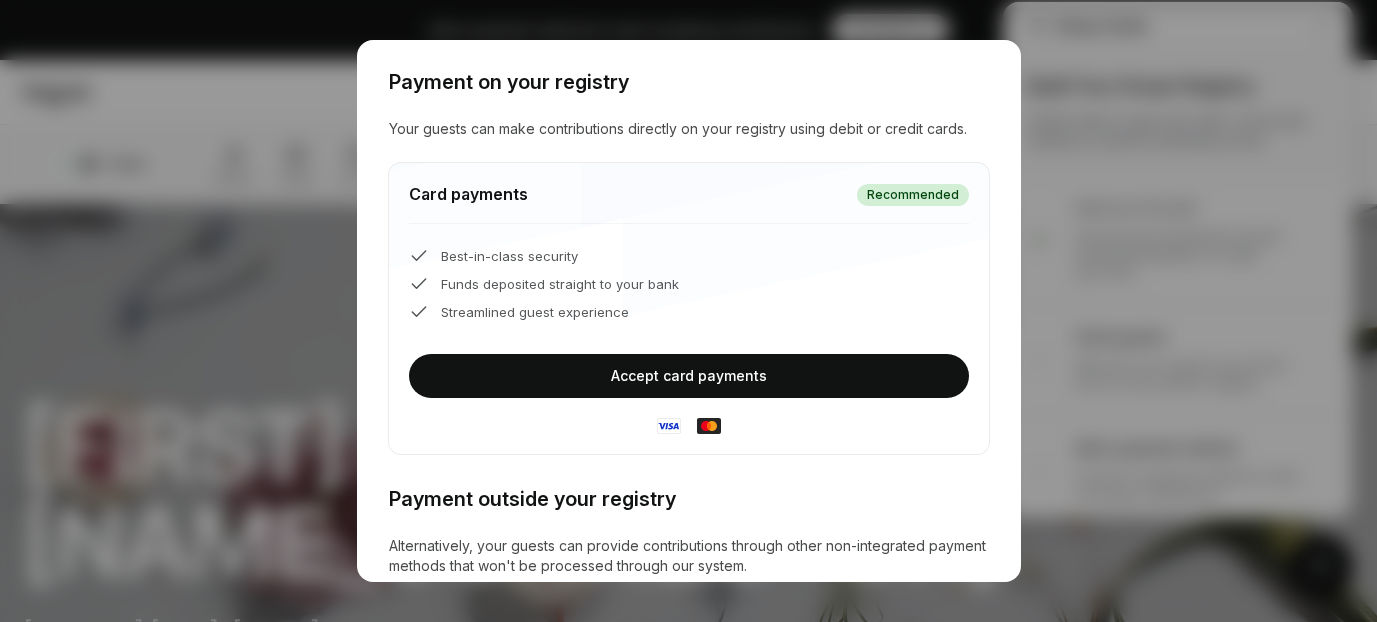 click on "Accept card payments" at bounding box center (689, 376) 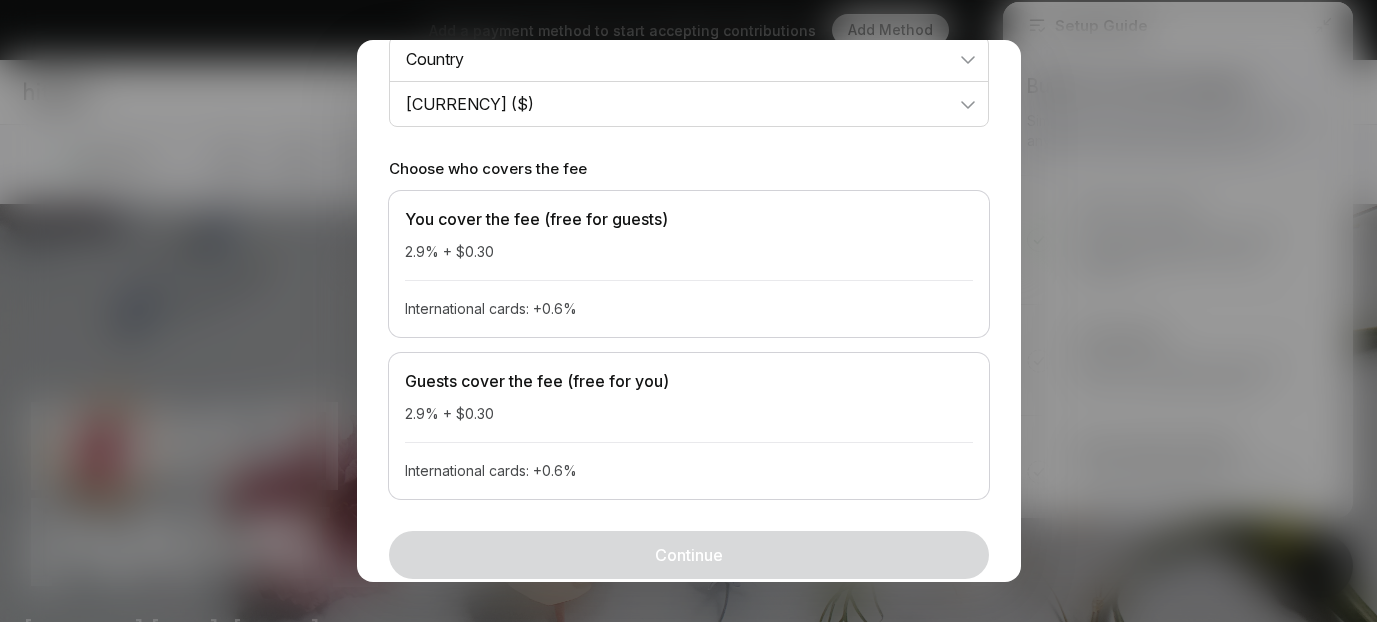 scroll, scrollTop: 413, scrollLeft: 0, axis: vertical 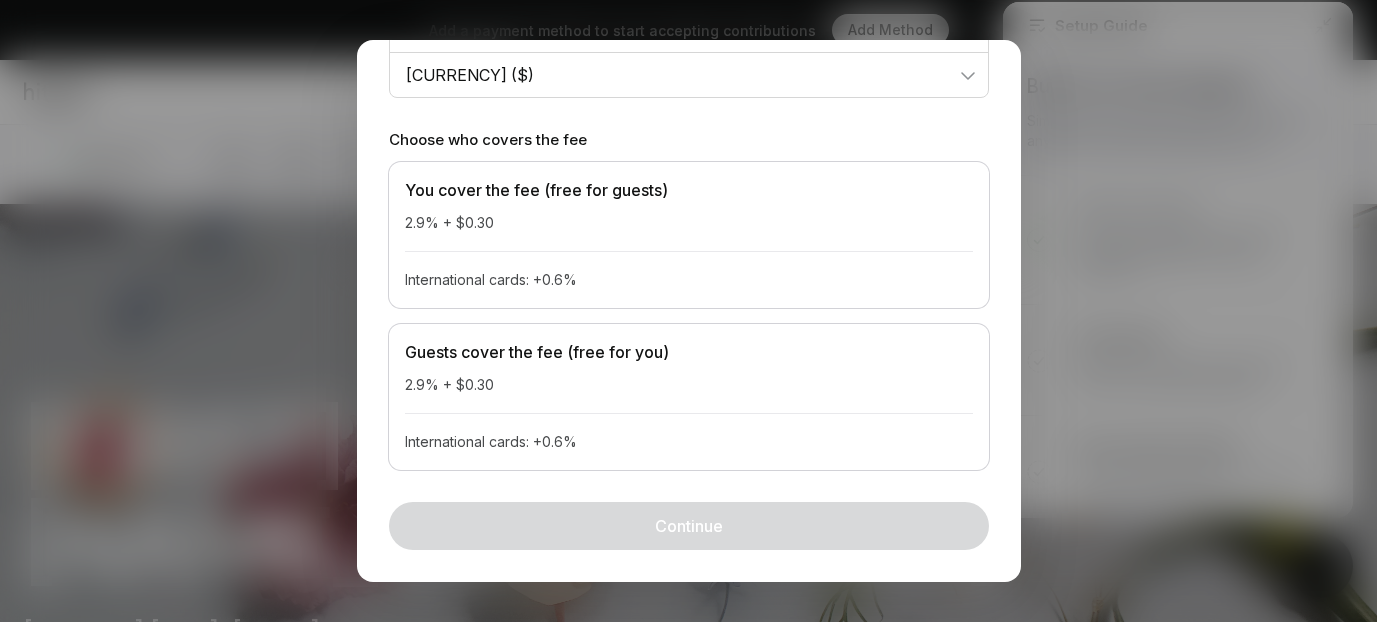 click on "Guests cover the fee (free for you)
2.9% + $0.30 International cards: +0.6%" at bounding box center (689, 397) 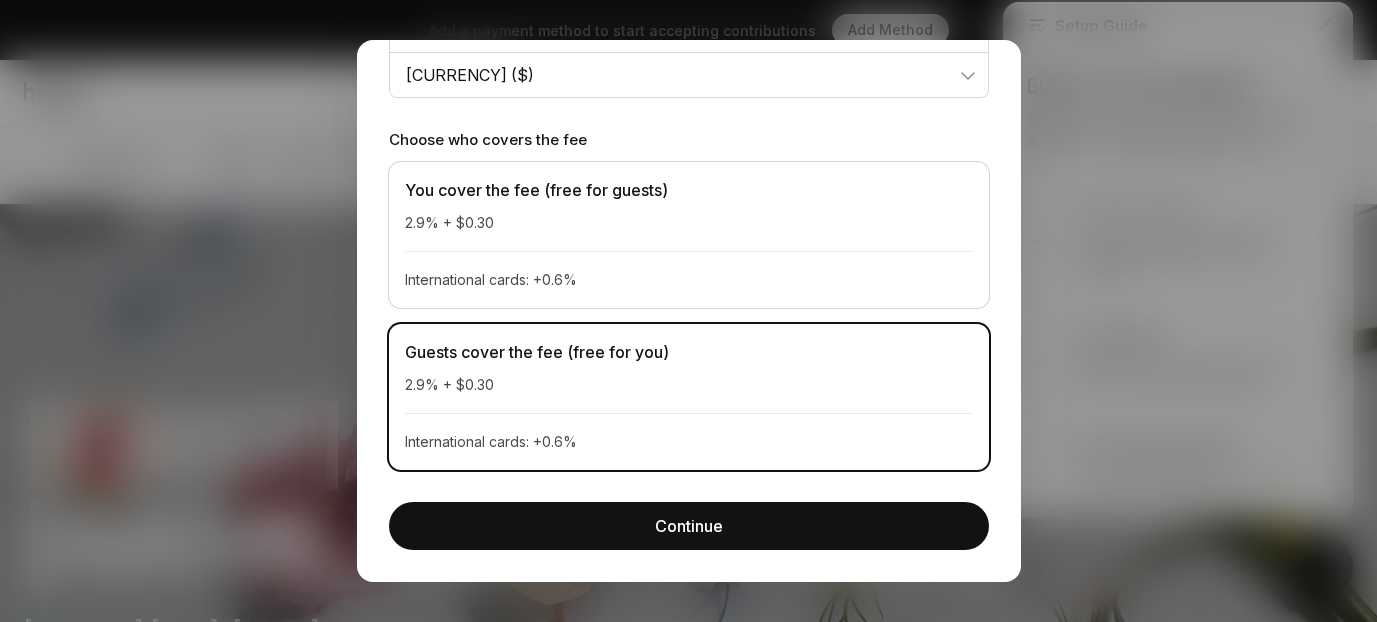 click on "Continue" at bounding box center [689, 526] 